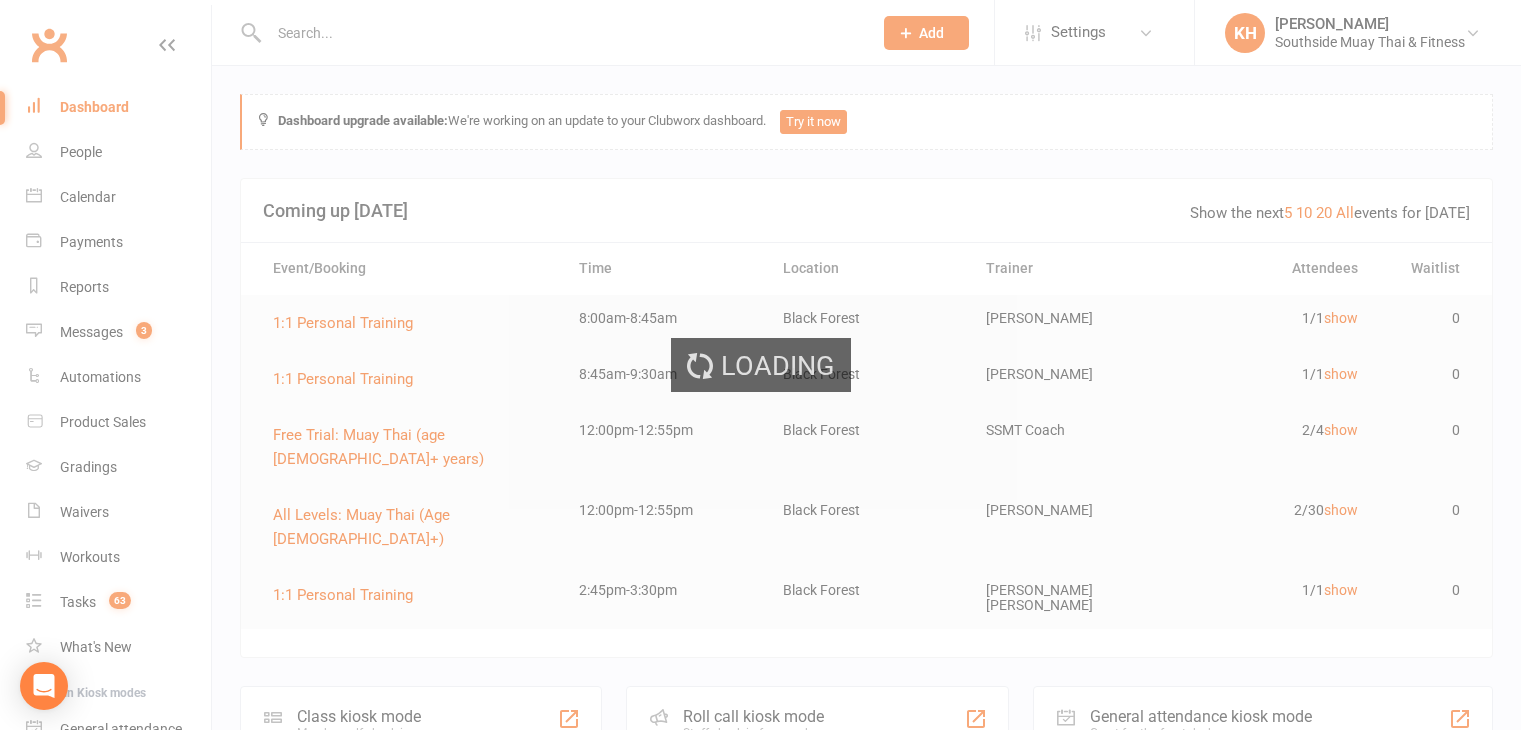 scroll, scrollTop: 623, scrollLeft: 0, axis: vertical 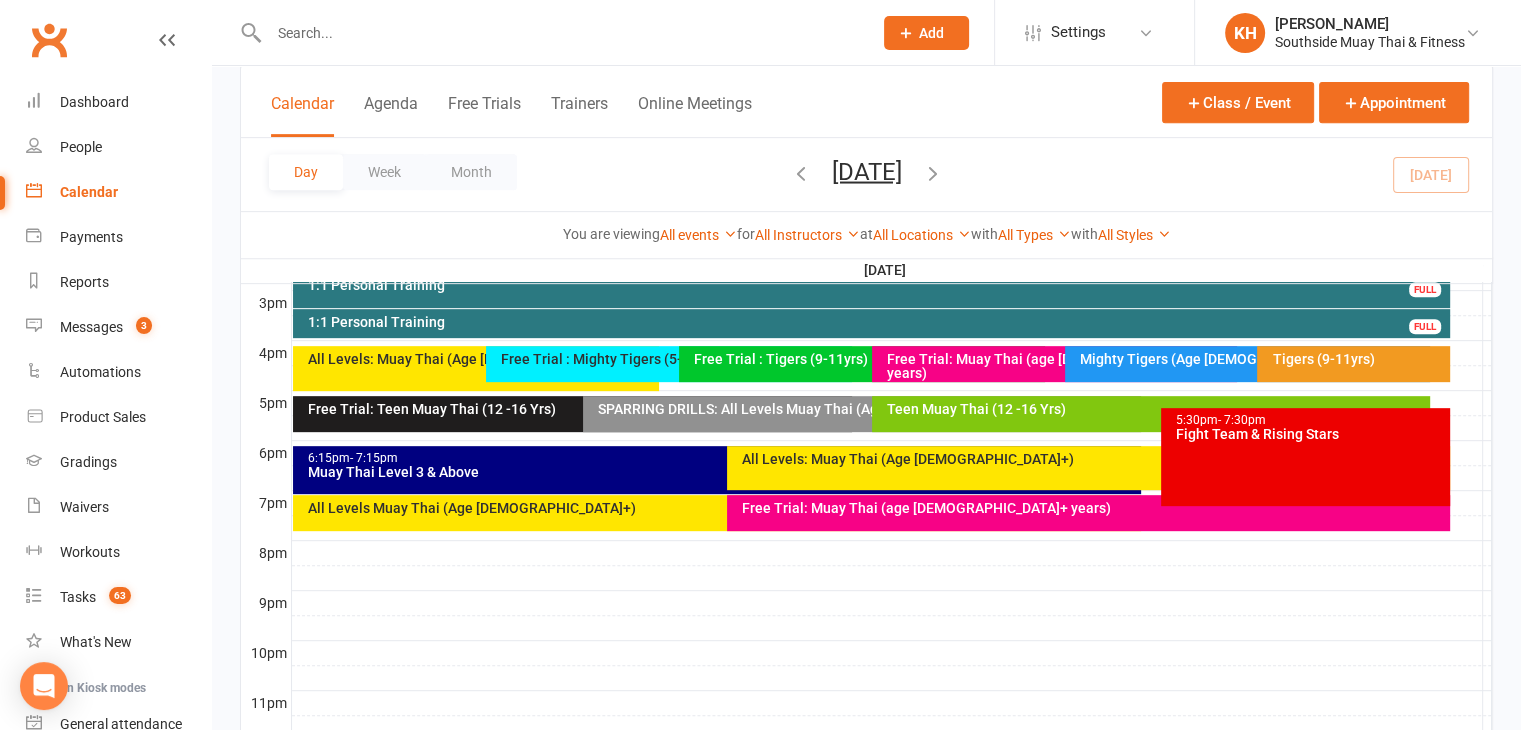 click on "Free Trial:  Muay Thai (age [DEMOGRAPHIC_DATA]+ years)" at bounding box center [1093, 508] 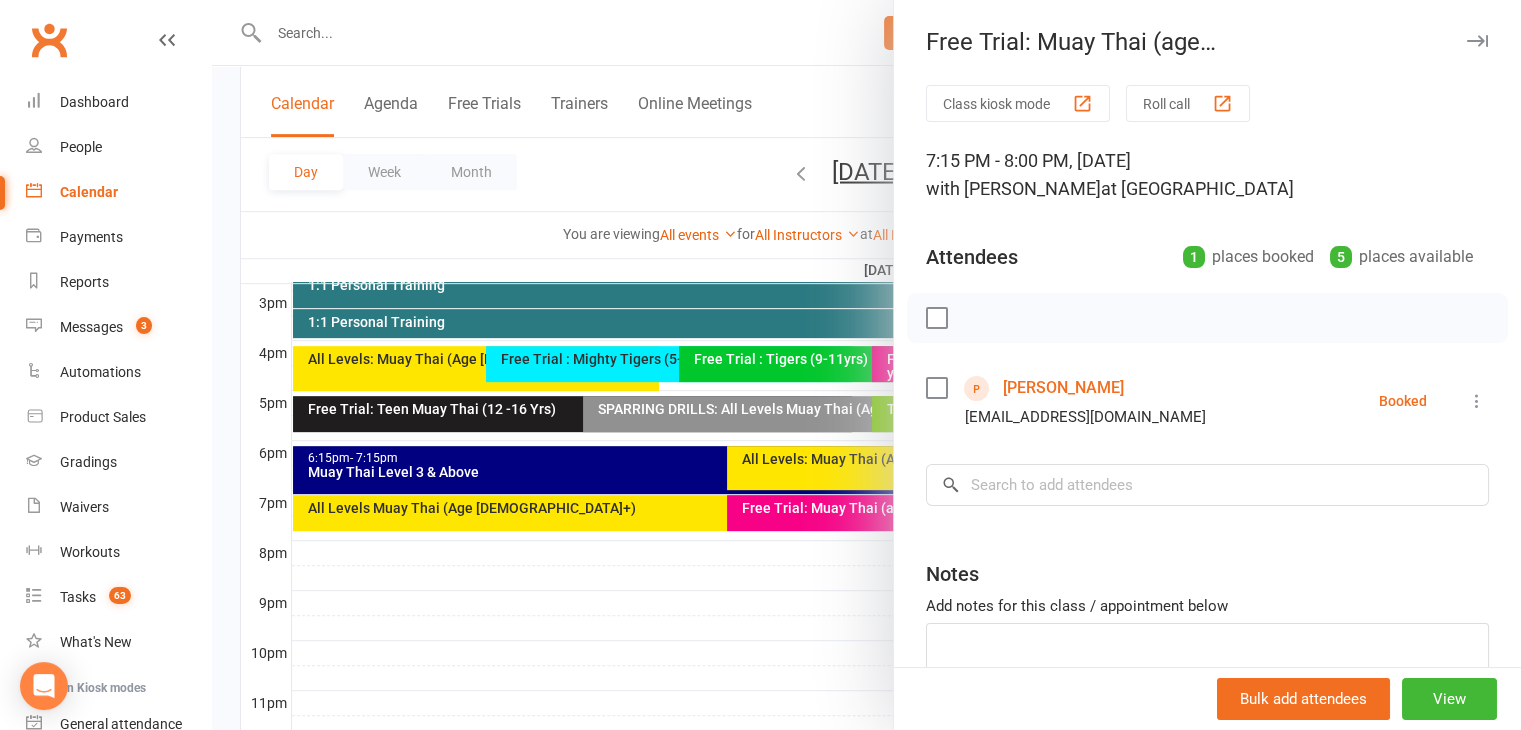click at bounding box center (1477, 41) 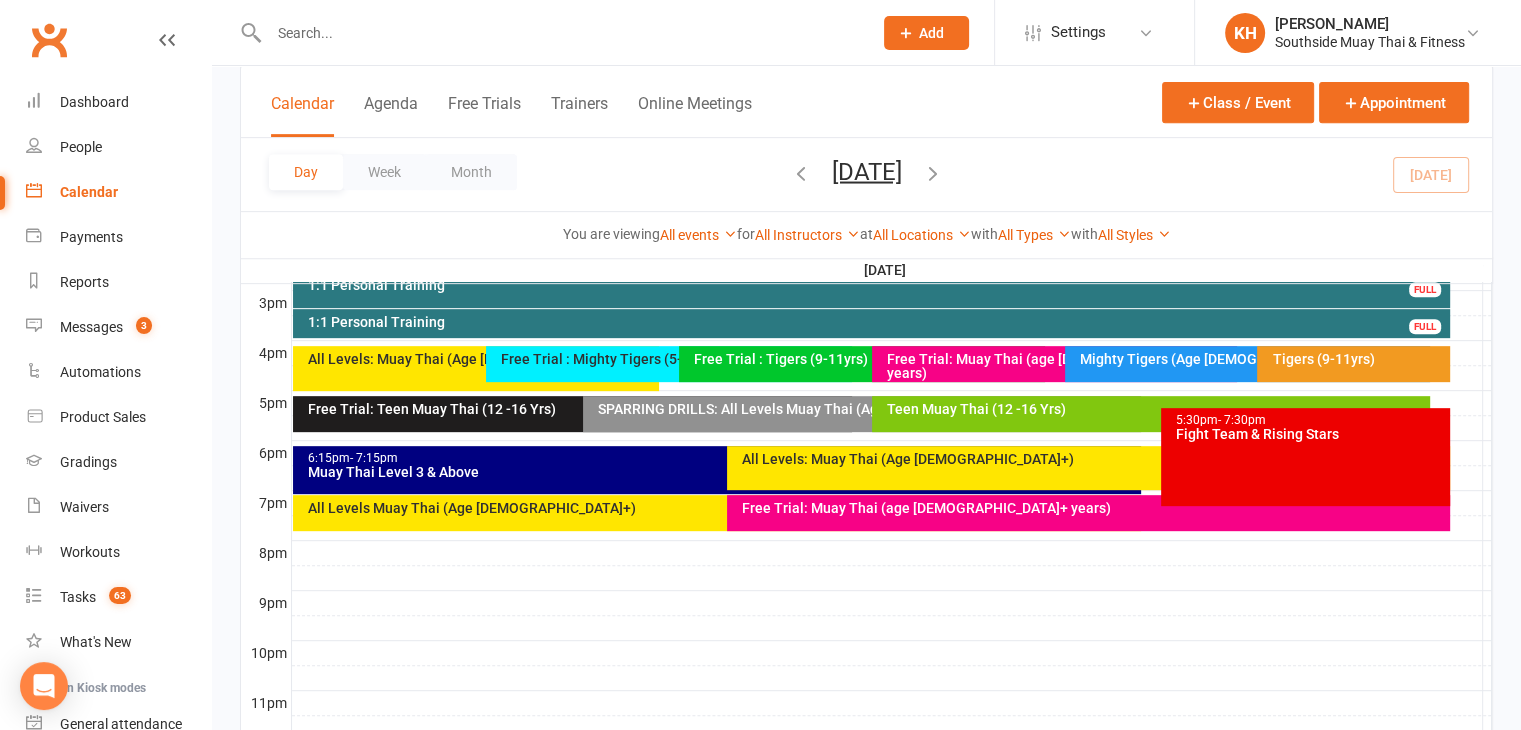 click on "All Levels Muay Thai (Age [DEMOGRAPHIC_DATA]+)" at bounding box center (722, 508) 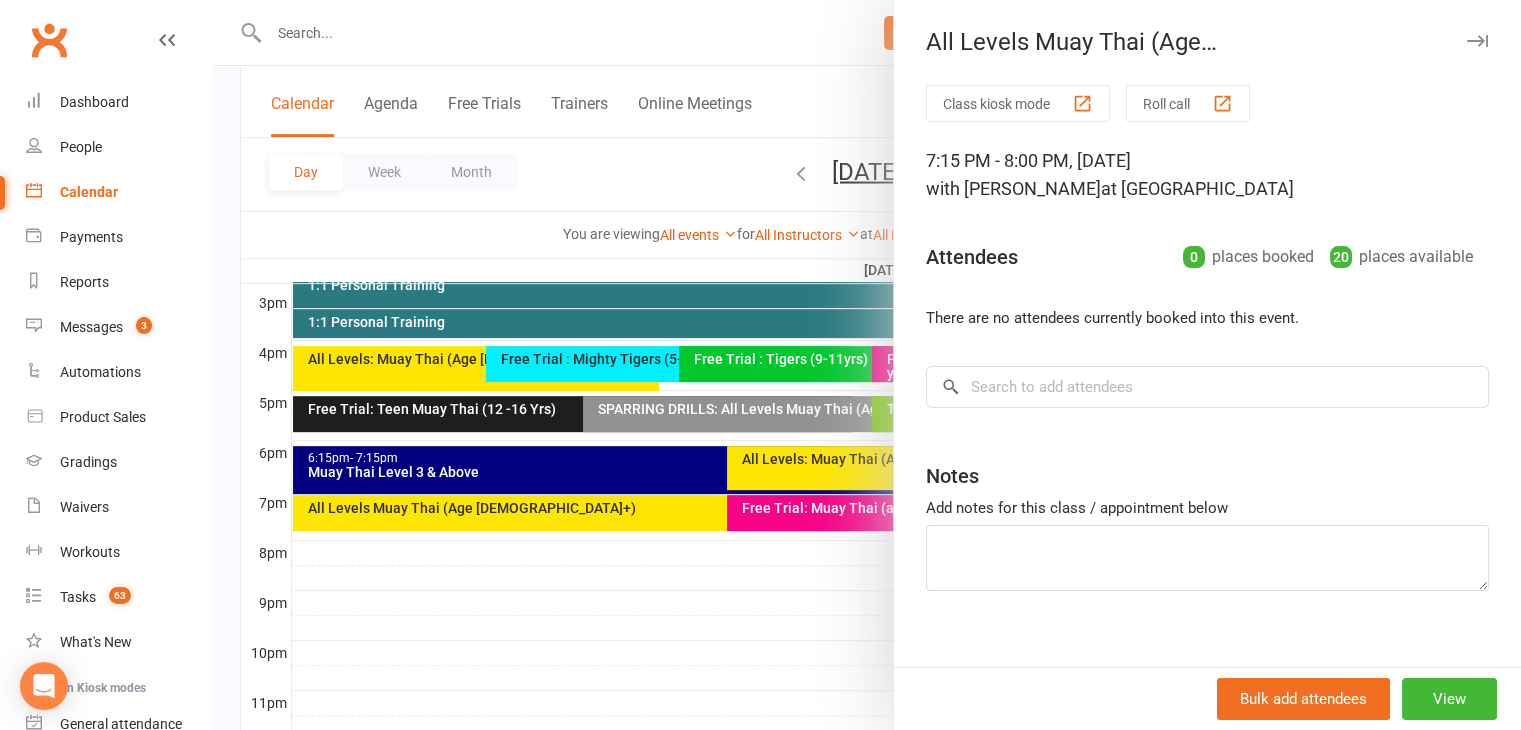 click at bounding box center [1477, 41] 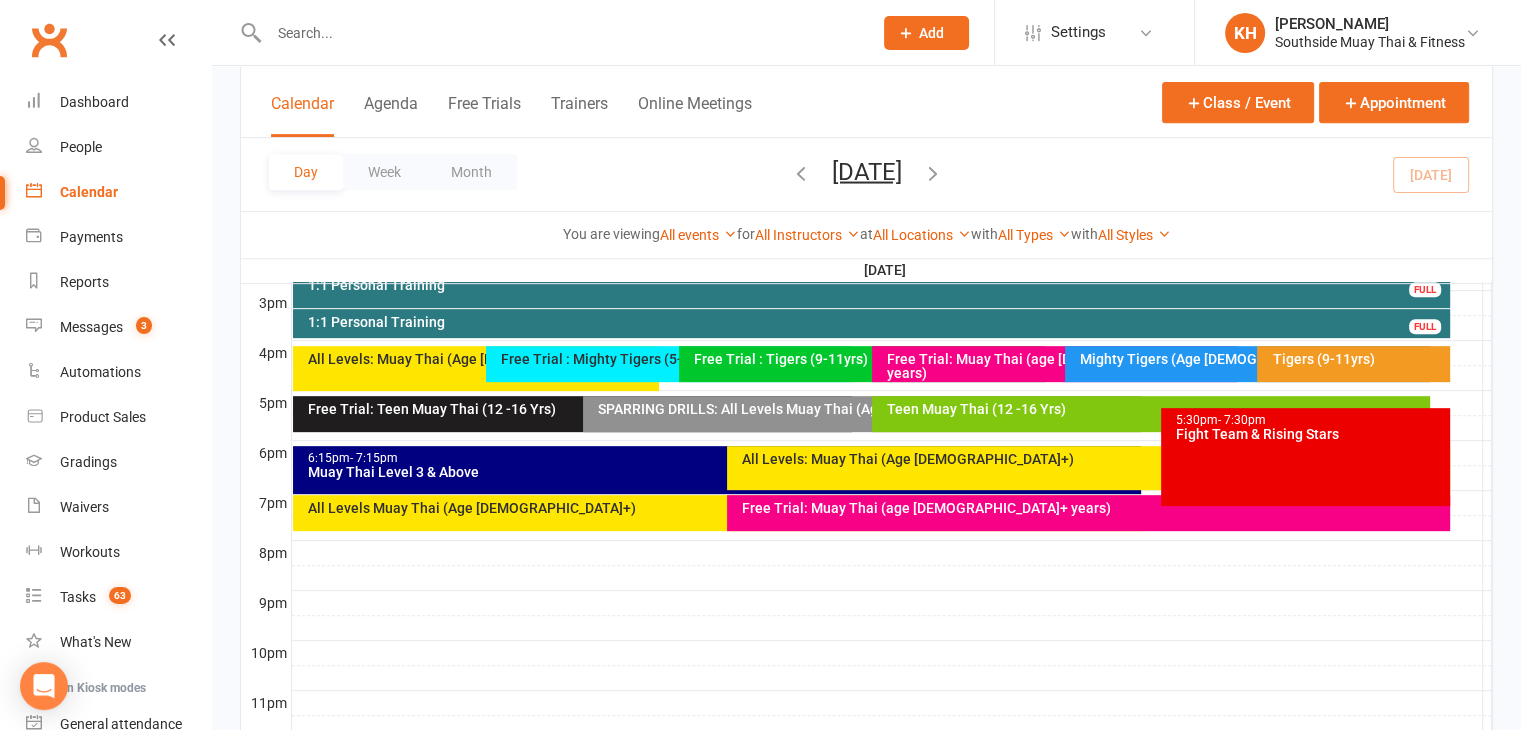 click on "Muay Thai Level 3 & Above" at bounding box center (722, 472) 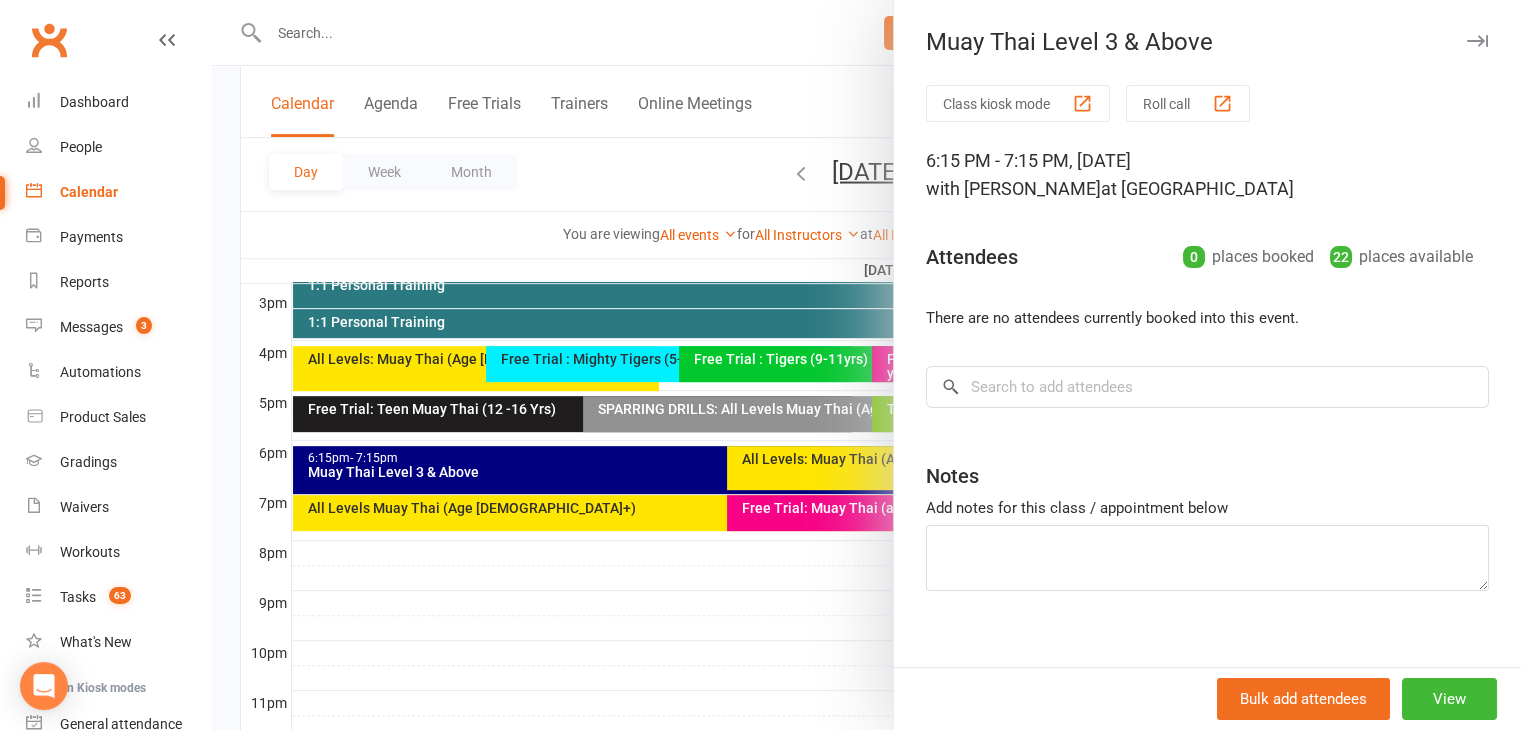 click at bounding box center [1477, 41] 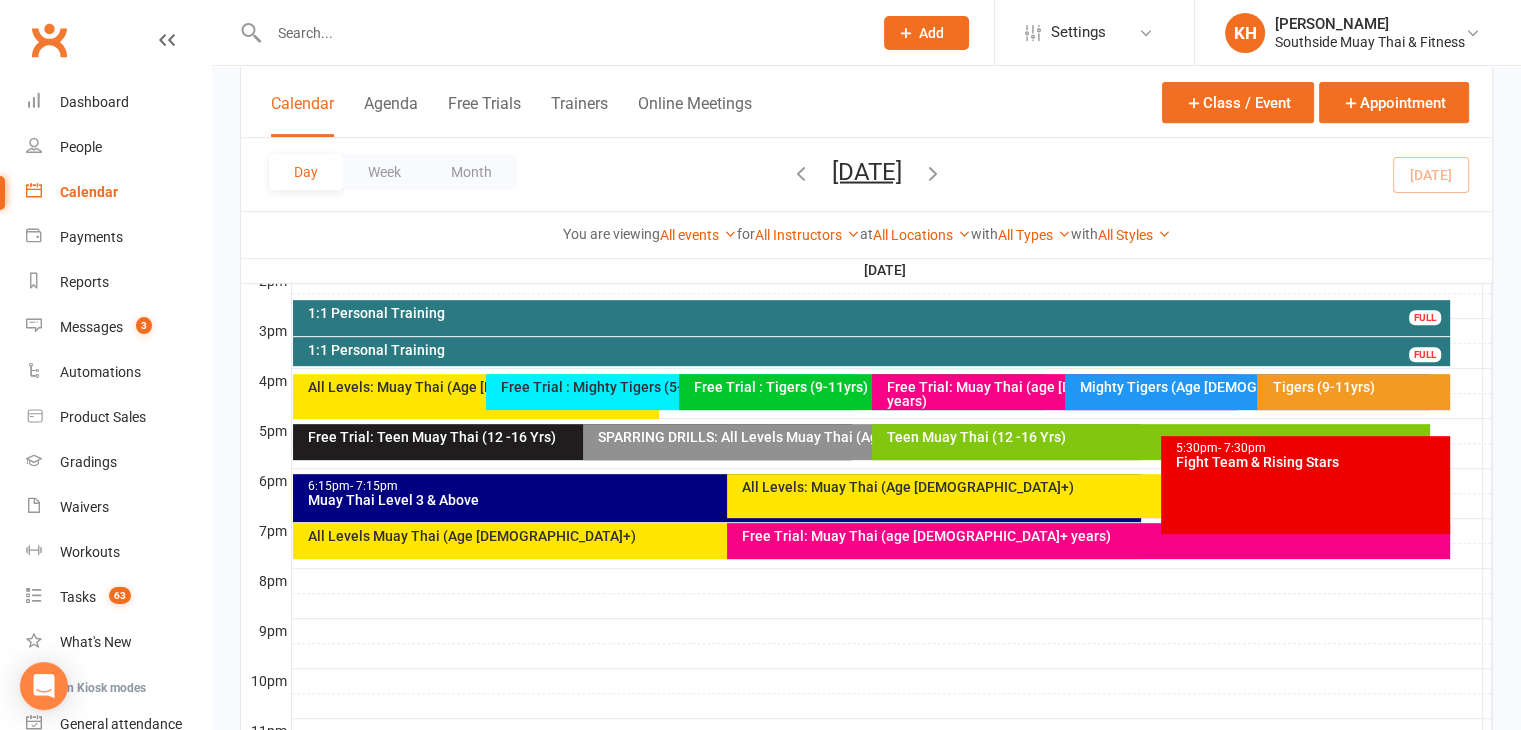 scroll, scrollTop: 822, scrollLeft: 0, axis: vertical 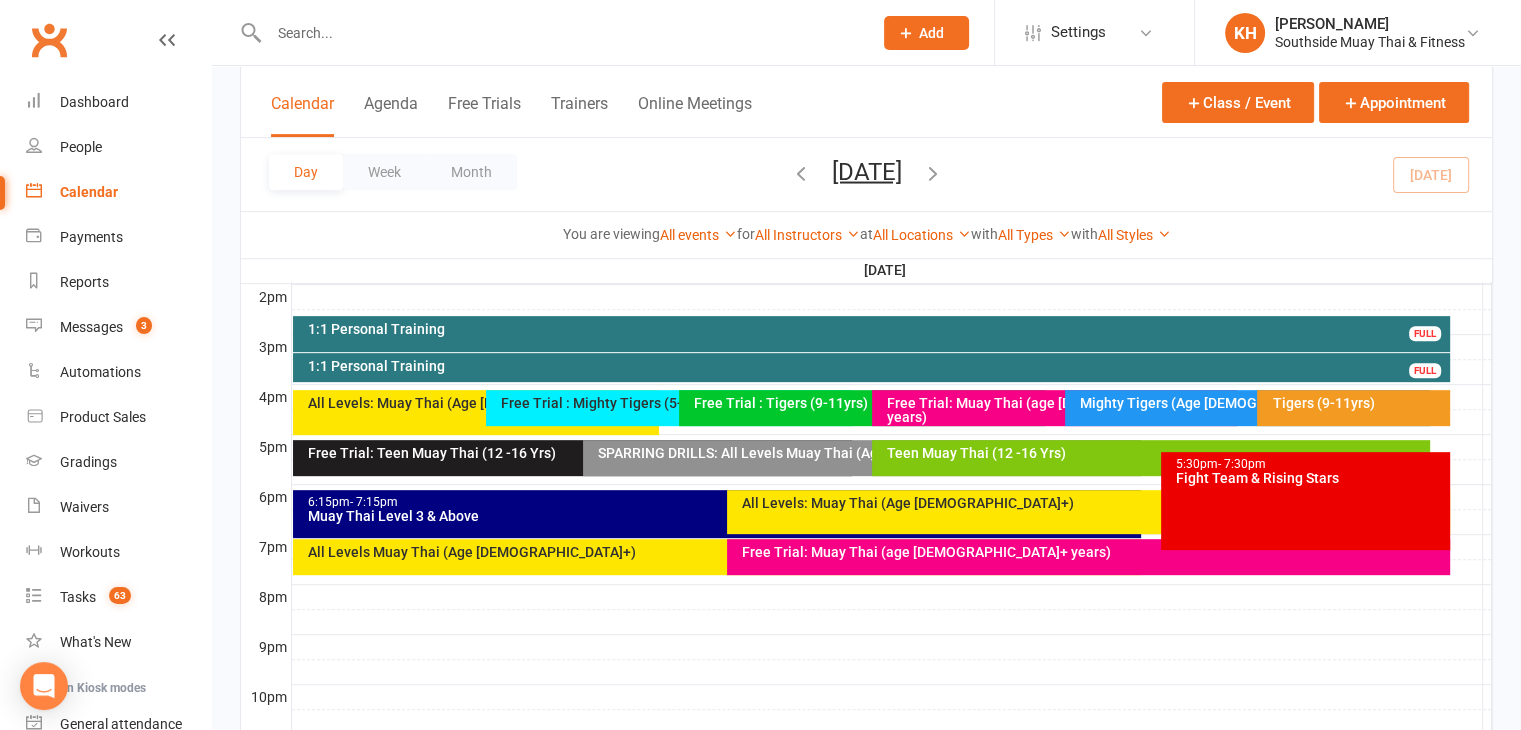 click on "Free Trial : Mighty Tigers (5-8yrs)" at bounding box center (674, 403) 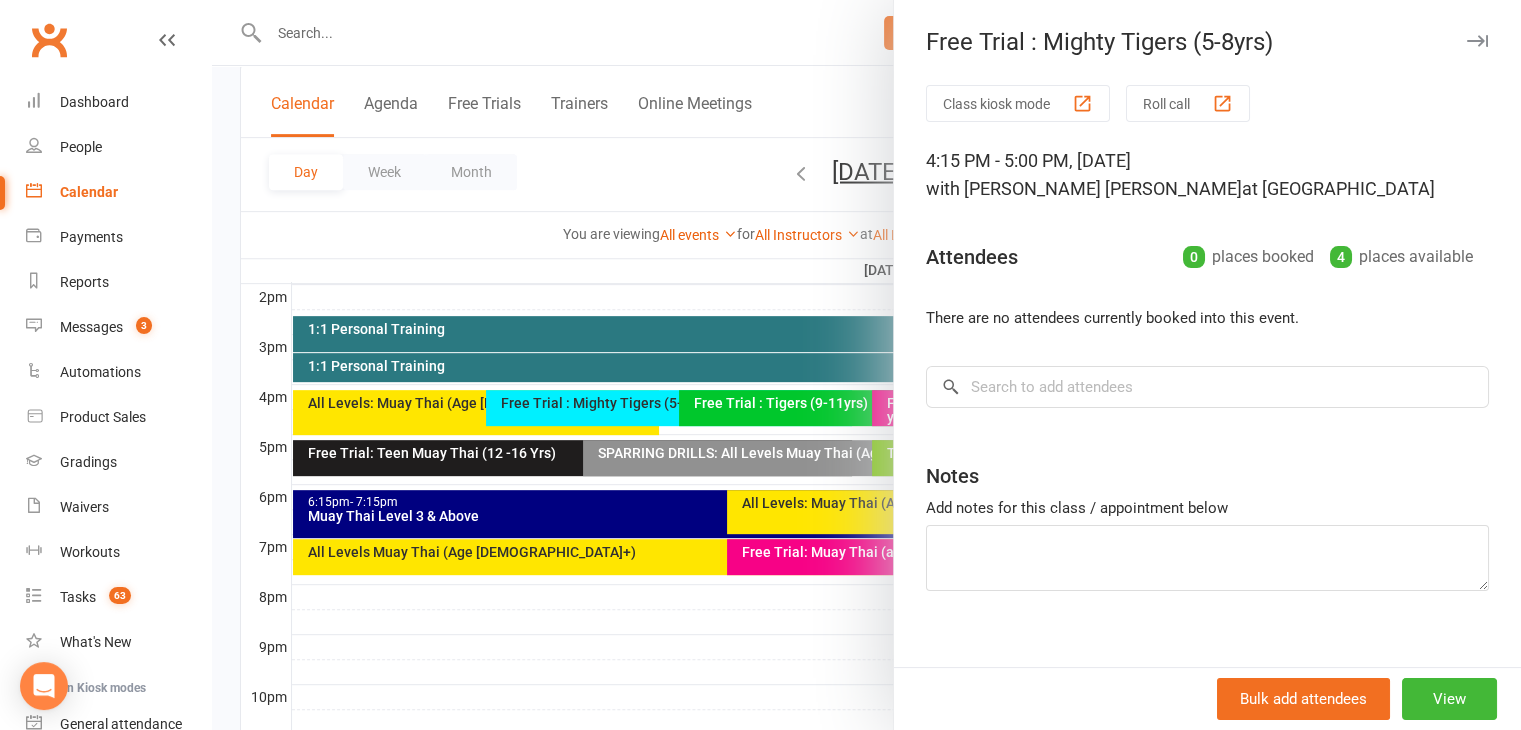 click at bounding box center (1477, 41) 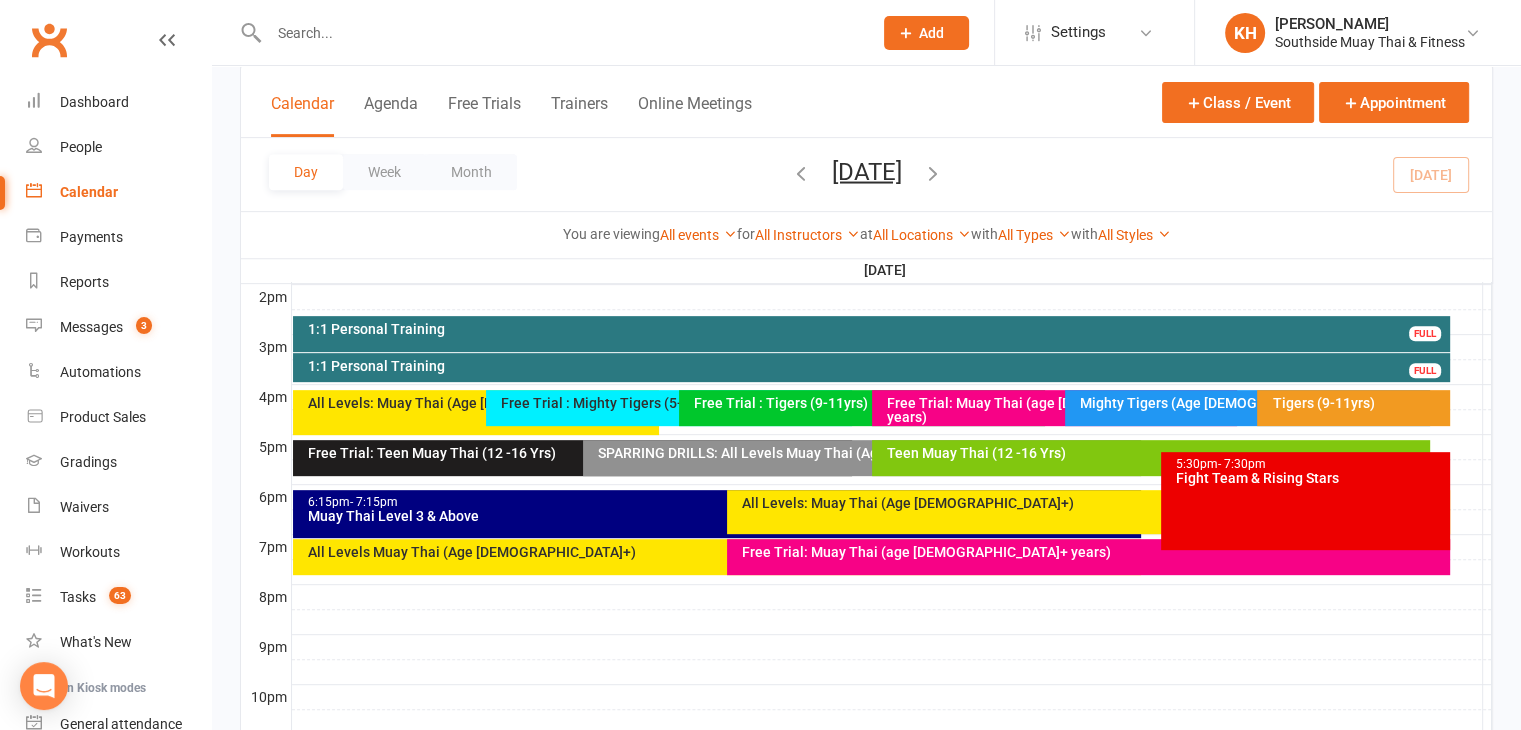 click on "Free Trial : Tigers (9-11yrs)" at bounding box center [867, 403] 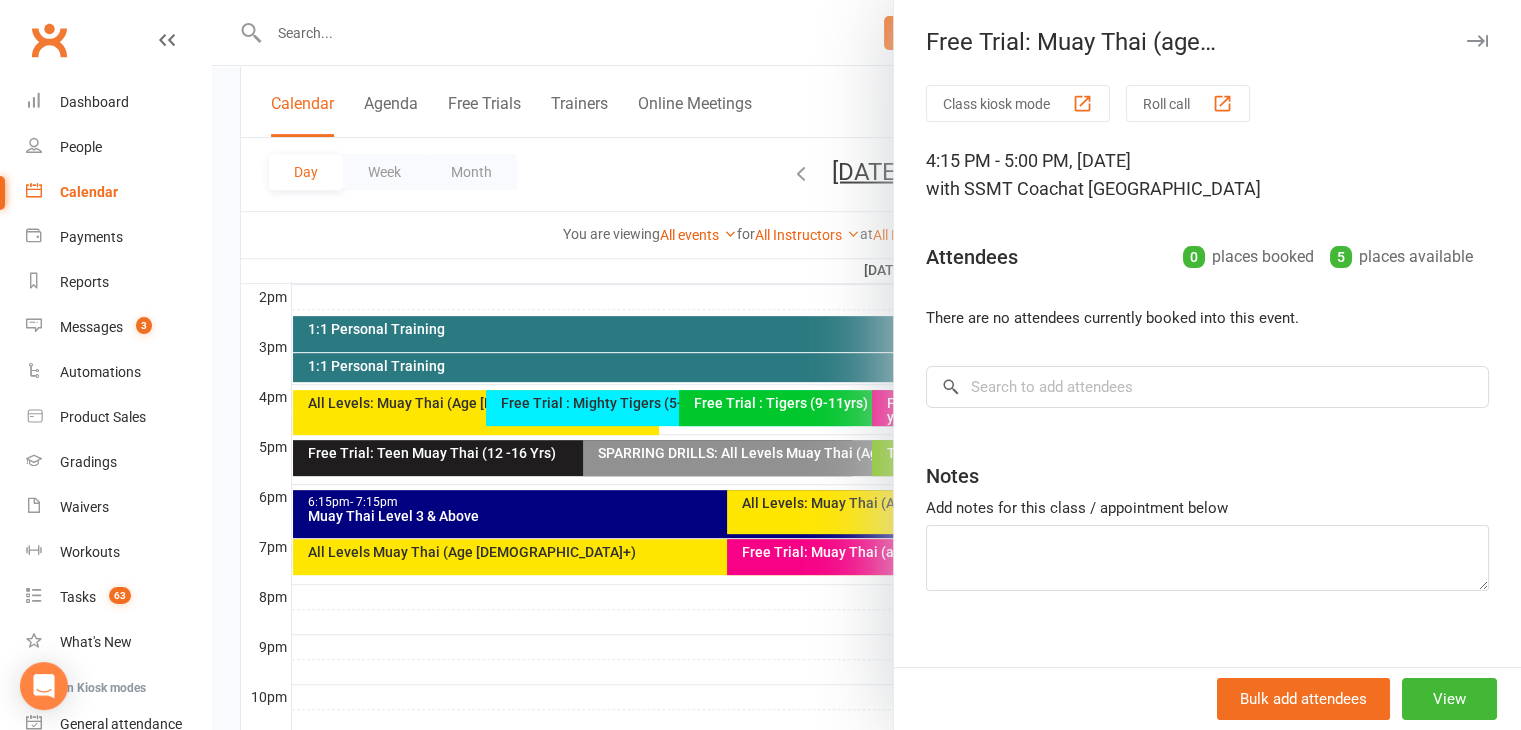 click at bounding box center (1477, 41) 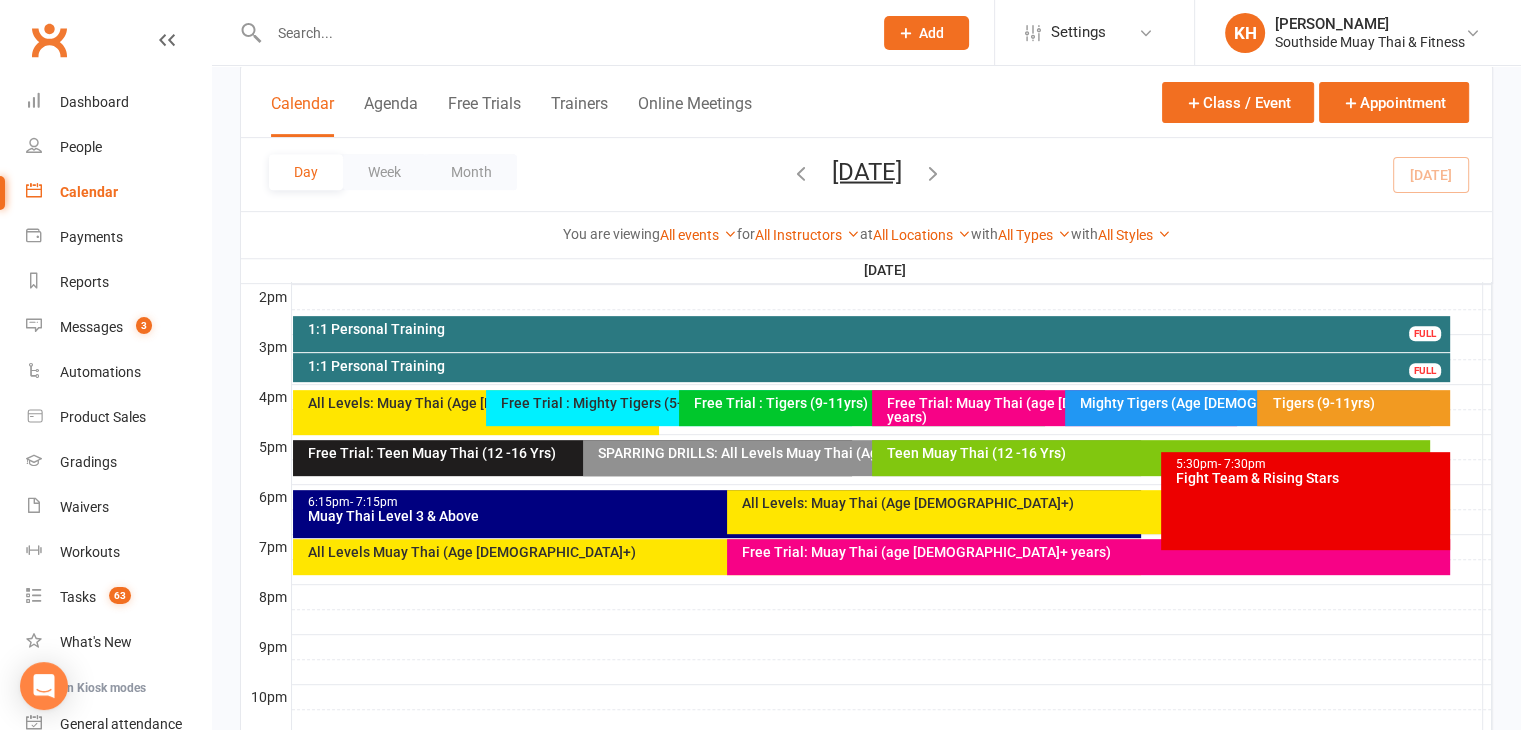 click on "Mighty Tigers (Age [DEMOGRAPHIC_DATA])" at bounding box center [1253, 403] 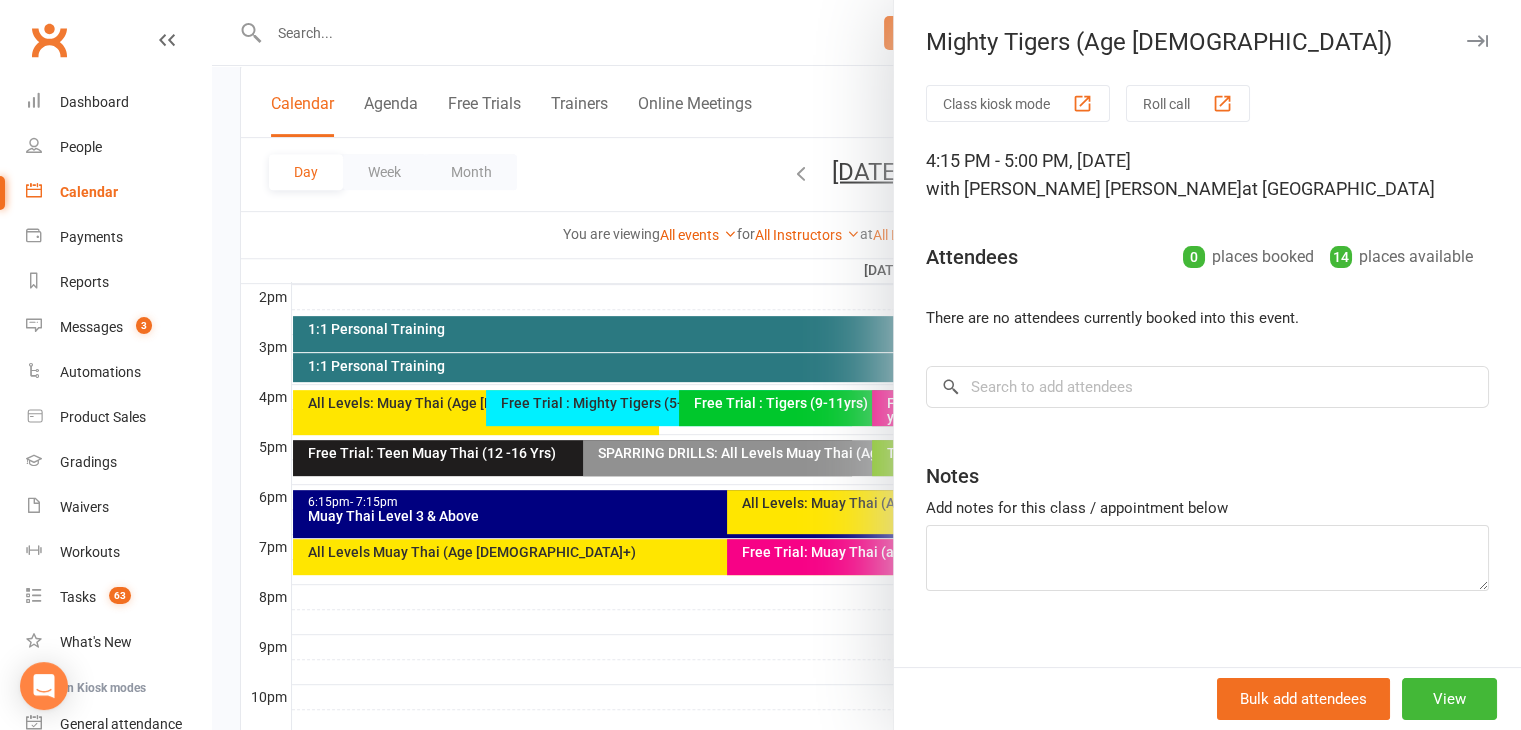 click at bounding box center (1477, 41) 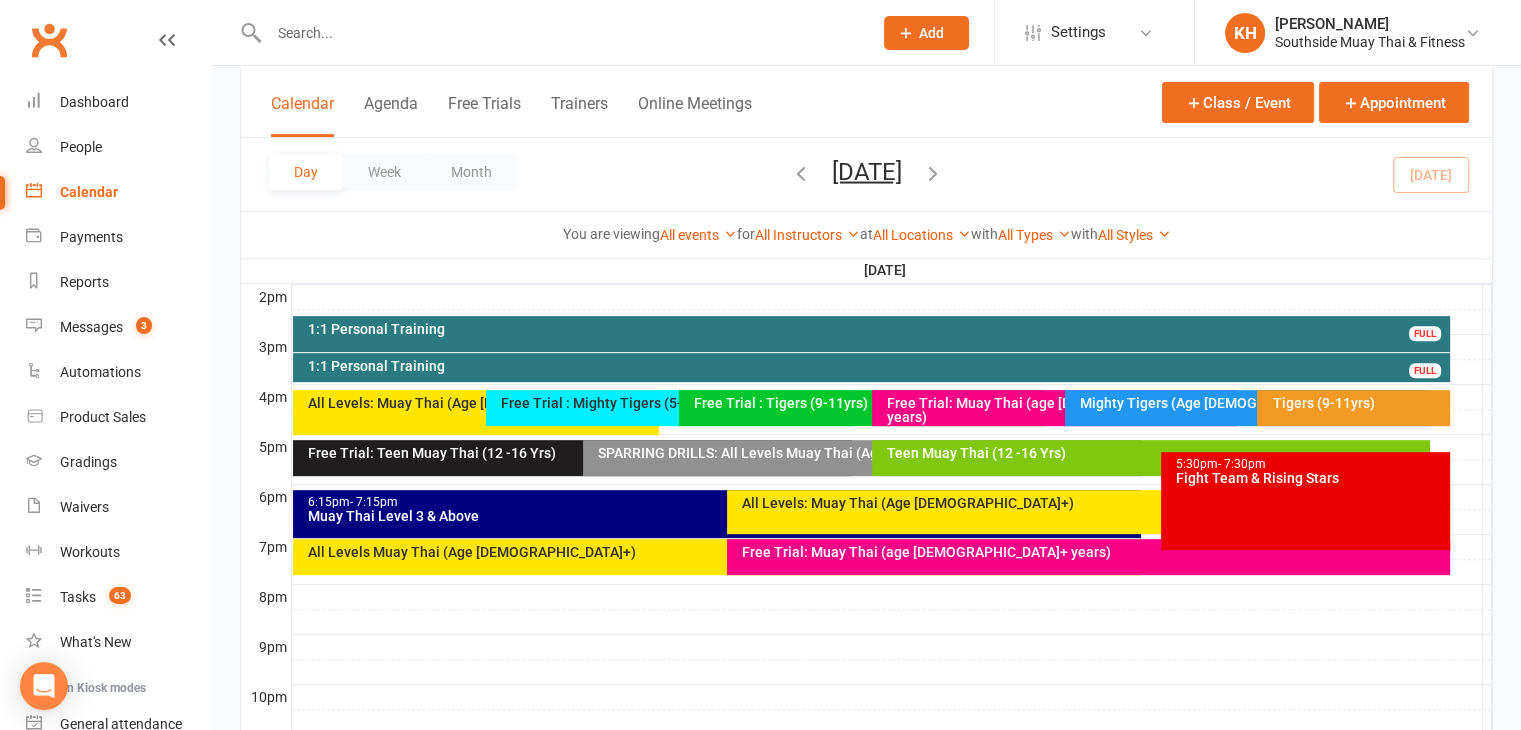click on "Tigers (9-11yrs)" at bounding box center [1353, 408] 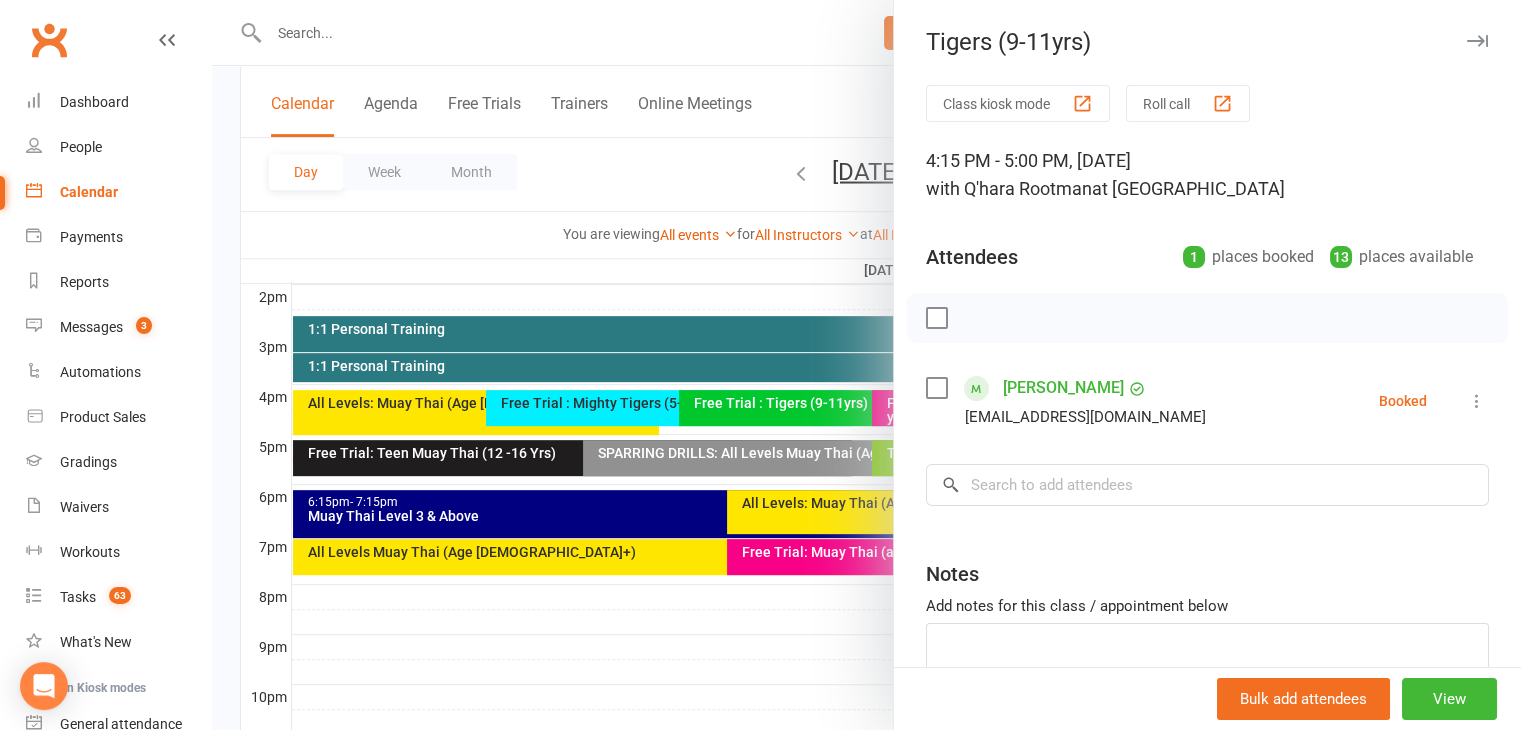 click at bounding box center (1477, 41) 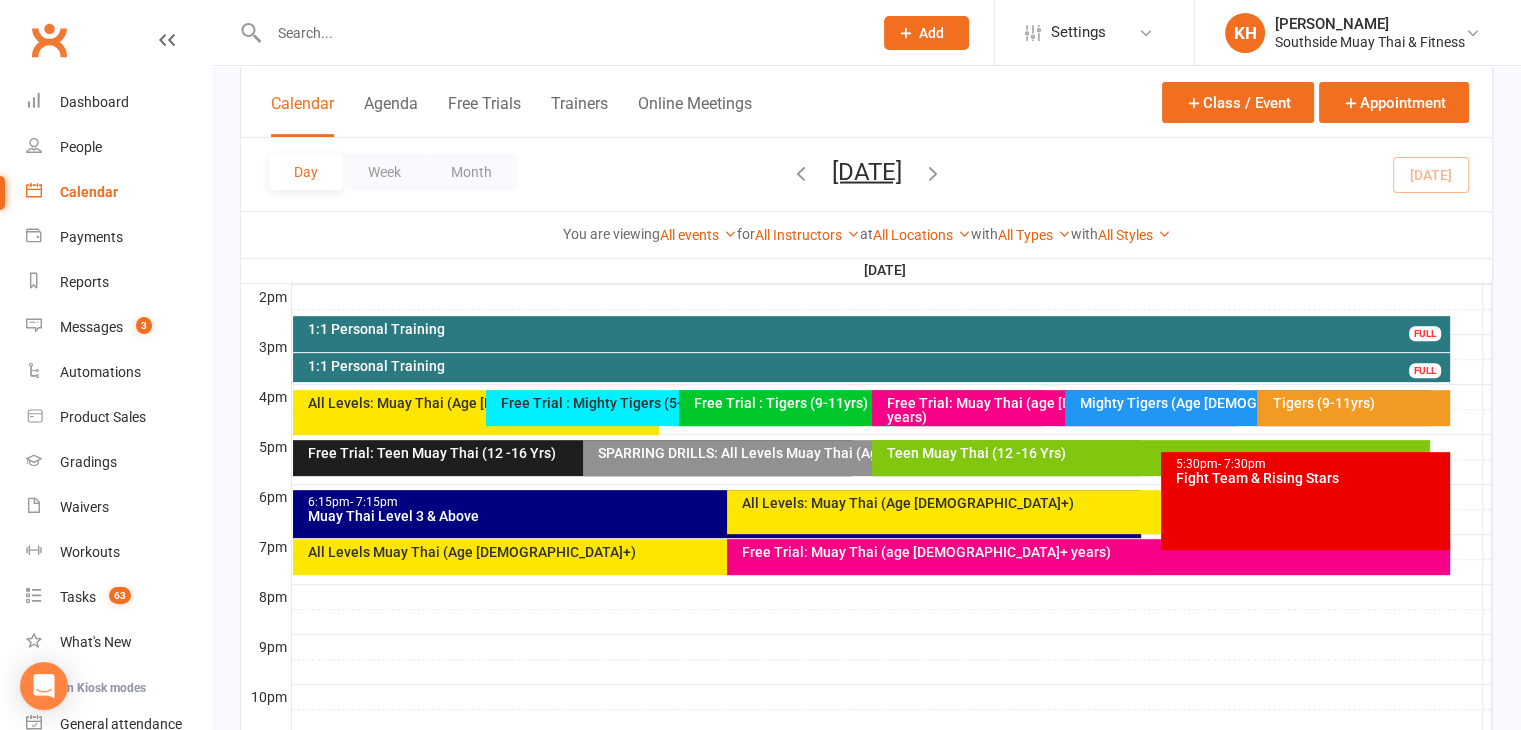 click on "Teen Muay Thai (12 -16 Yrs)" at bounding box center [1156, 453] 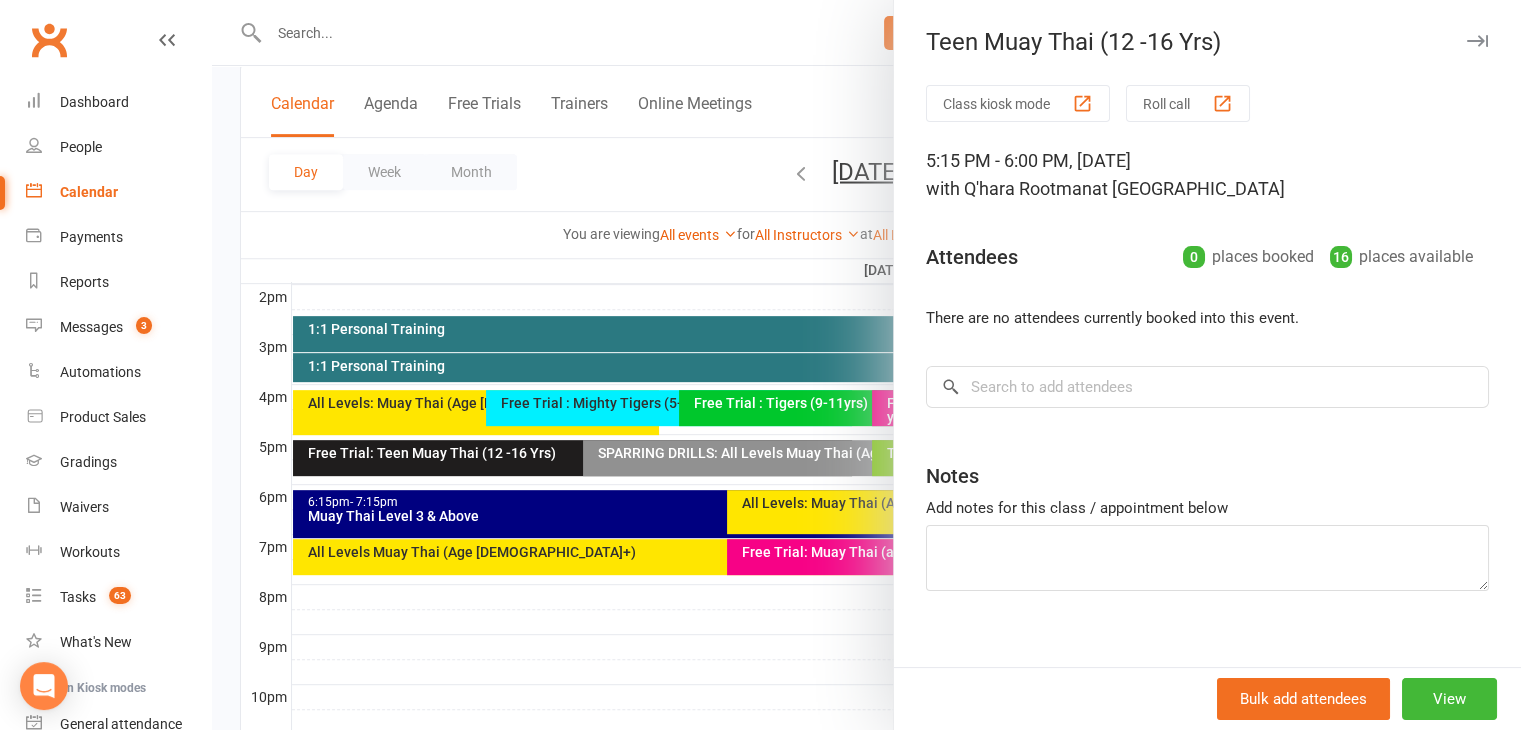 click at bounding box center [1477, 41] 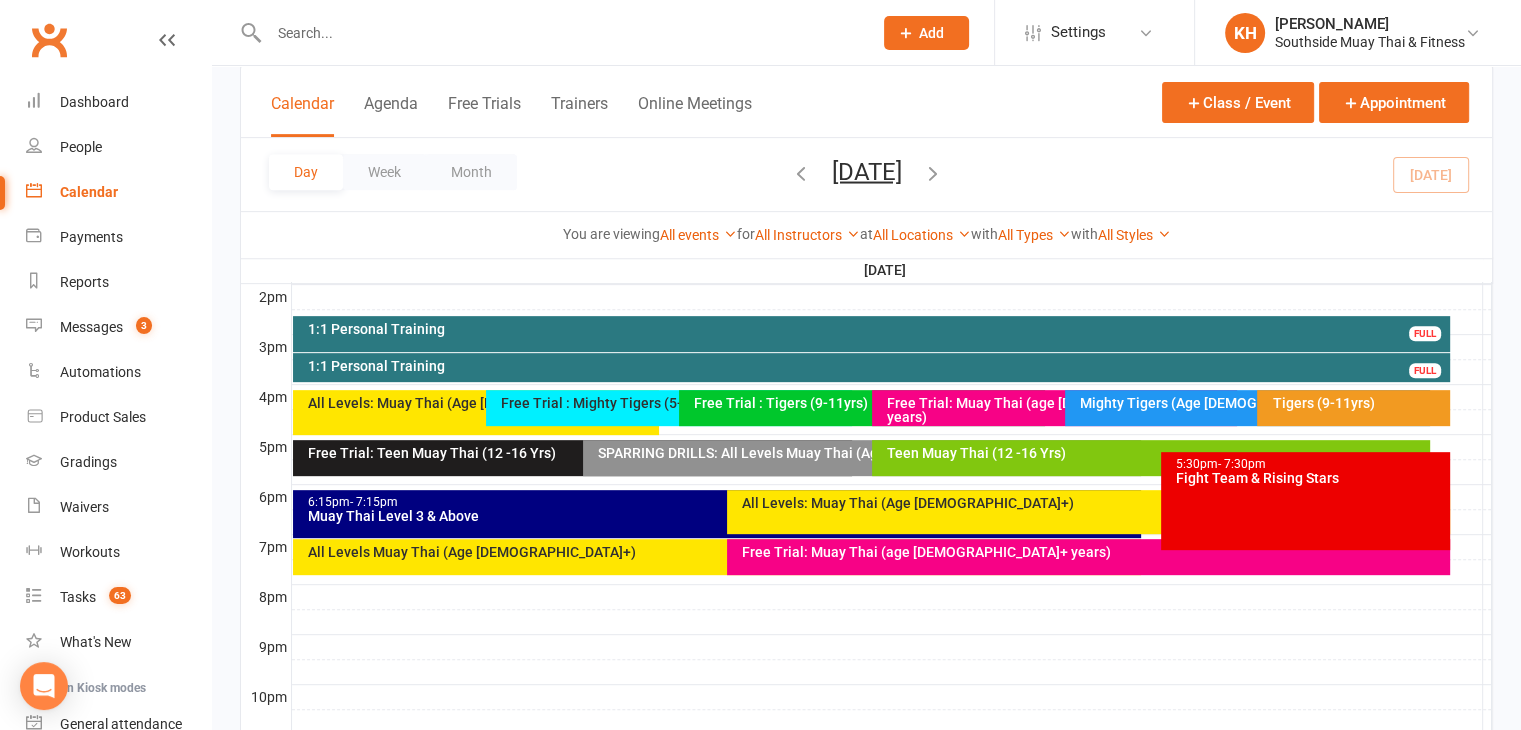click on "SPARRING DRILLS: All Levels Muay Thai (Age [DEMOGRAPHIC_DATA]+)" at bounding box center (862, 458) 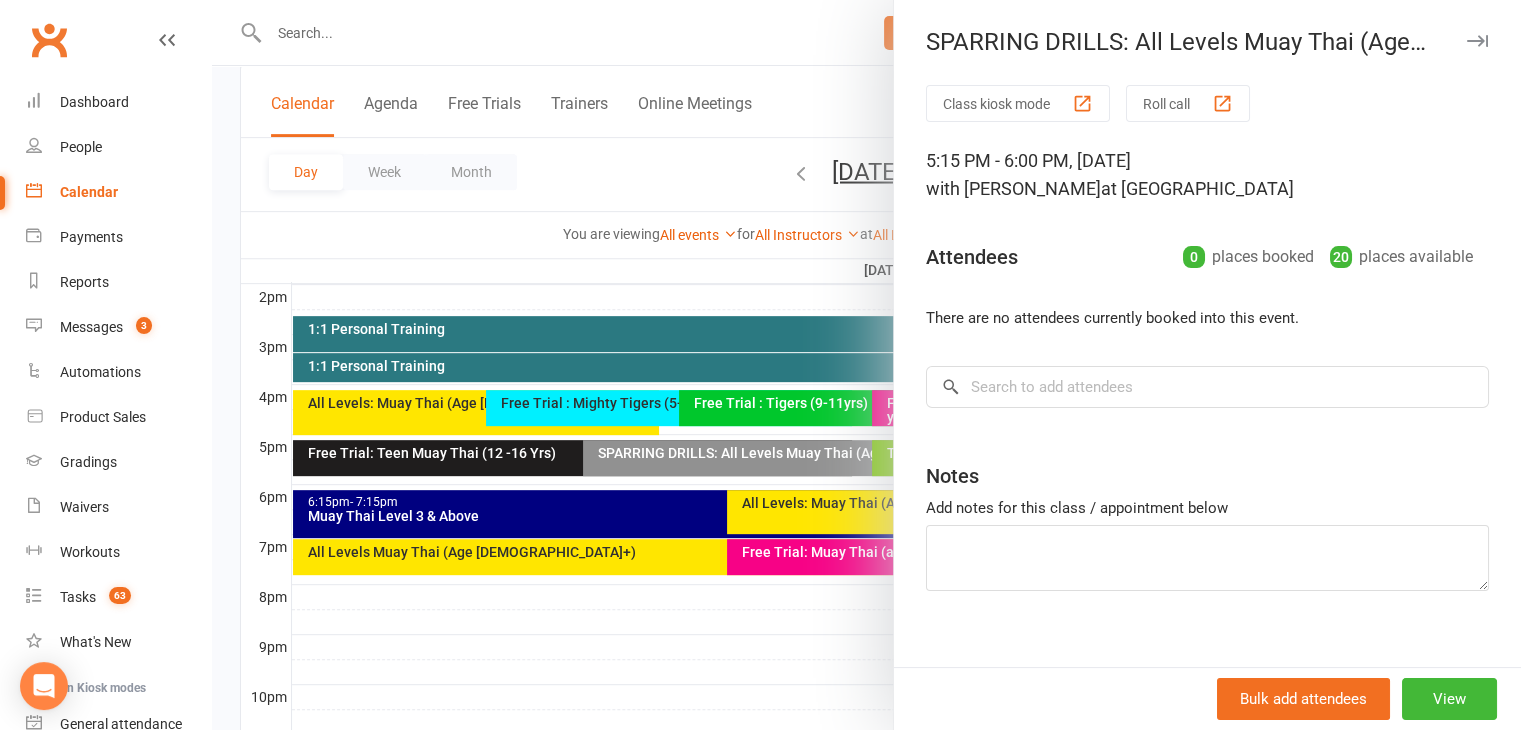 click at bounding box center (1477, 41) 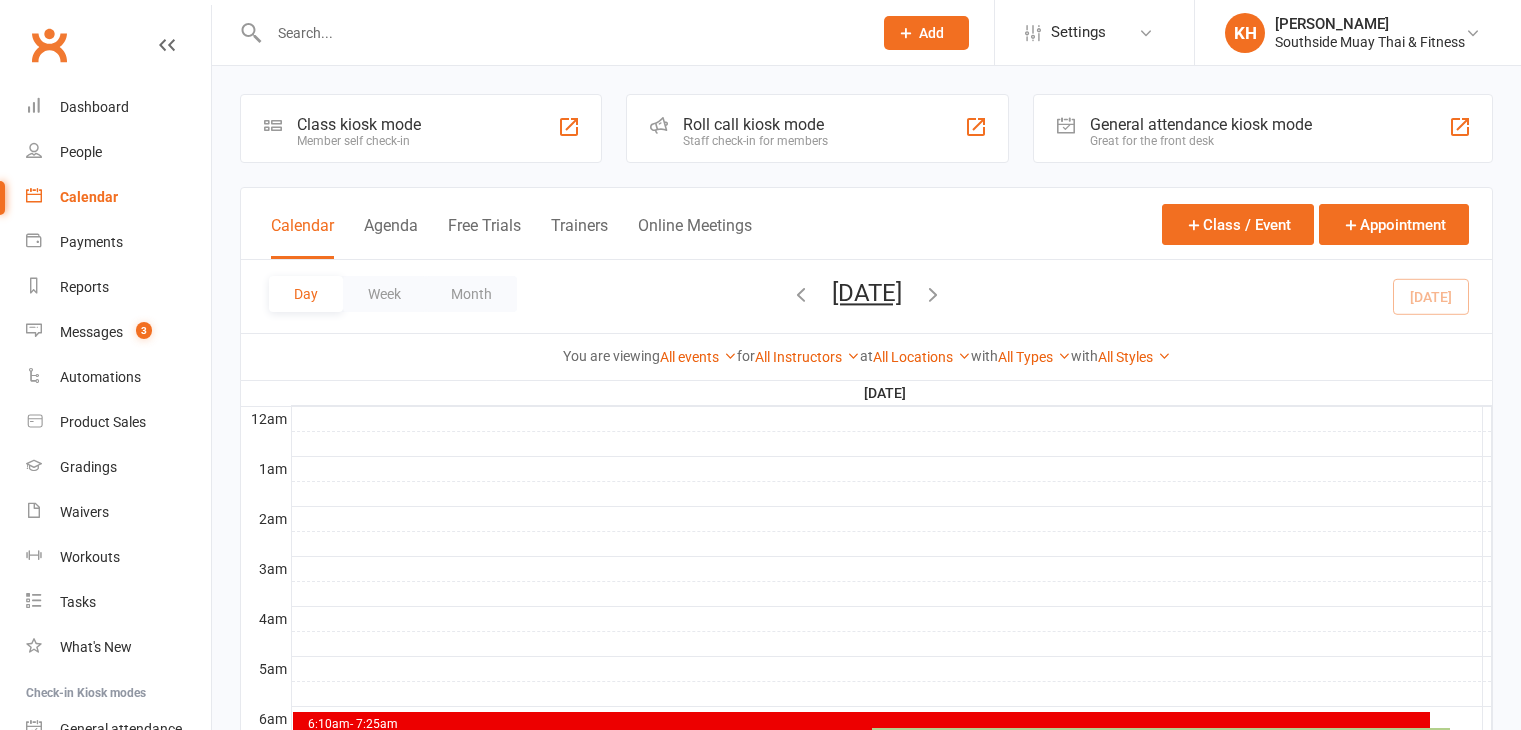 scroll, scrollTop: 517, scrollLeft: 0, axis: vertical 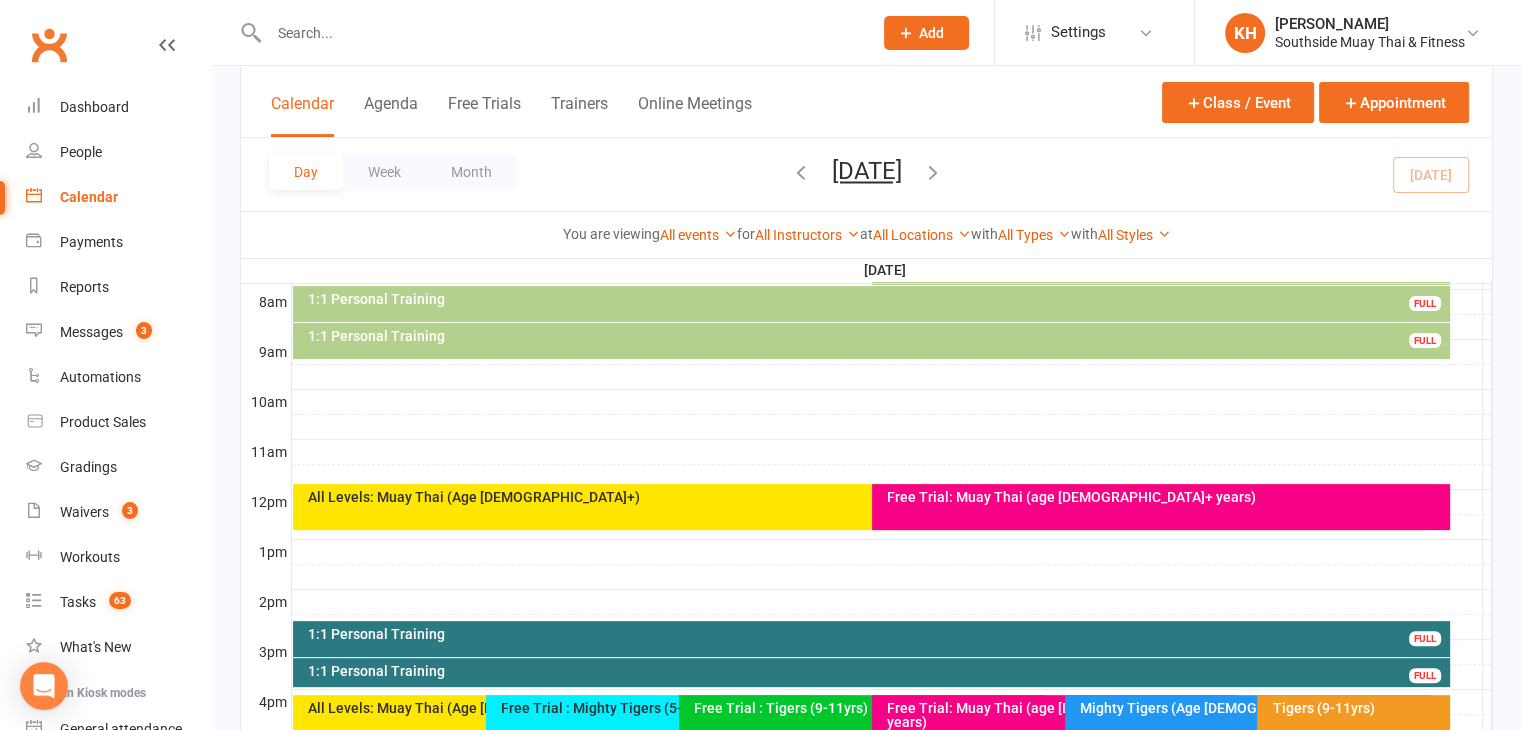 click on "All Levels: Muay Thai (Age [DEMOGRAPHIC_DATA]+)" at bounding box center (866, 497) 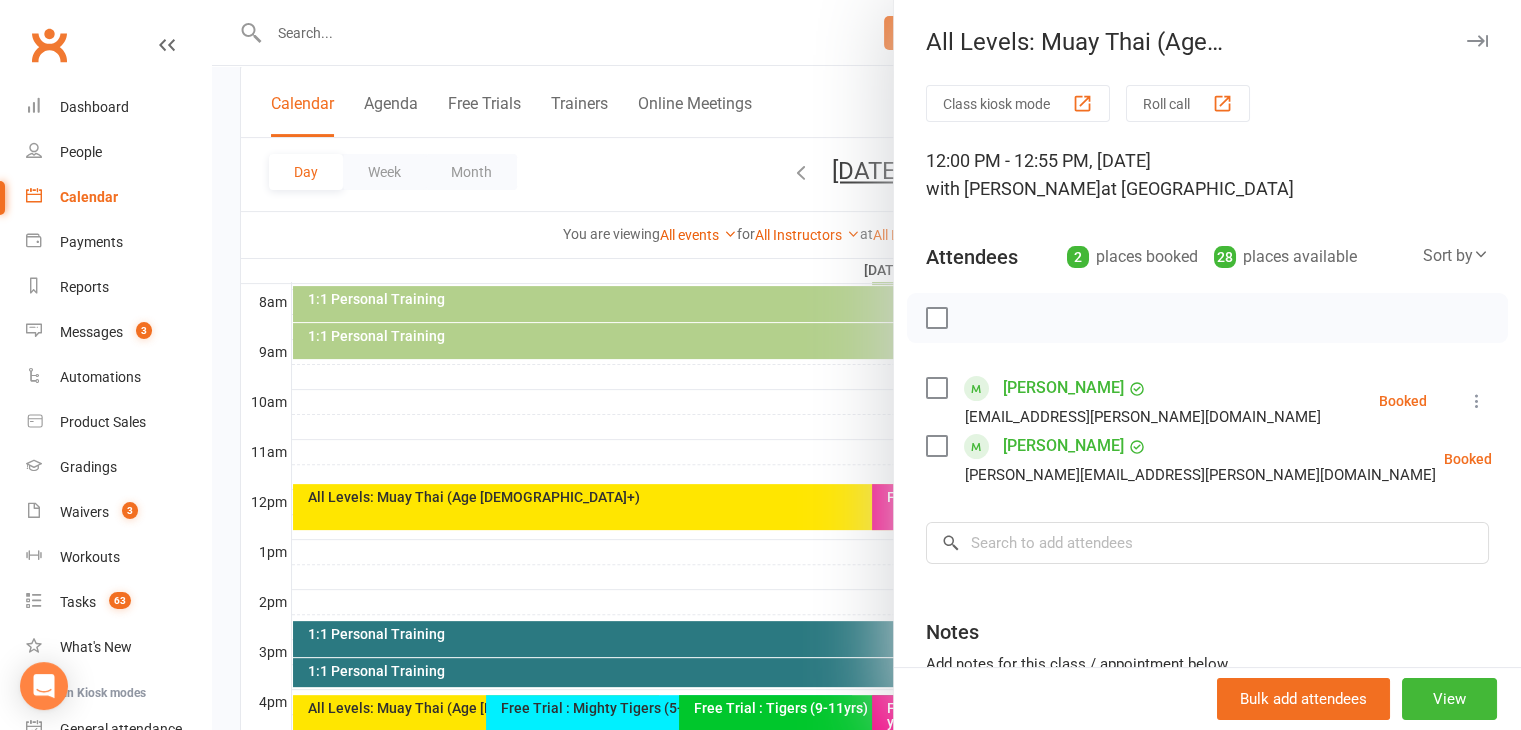 click at bounding box center [1477, 41] 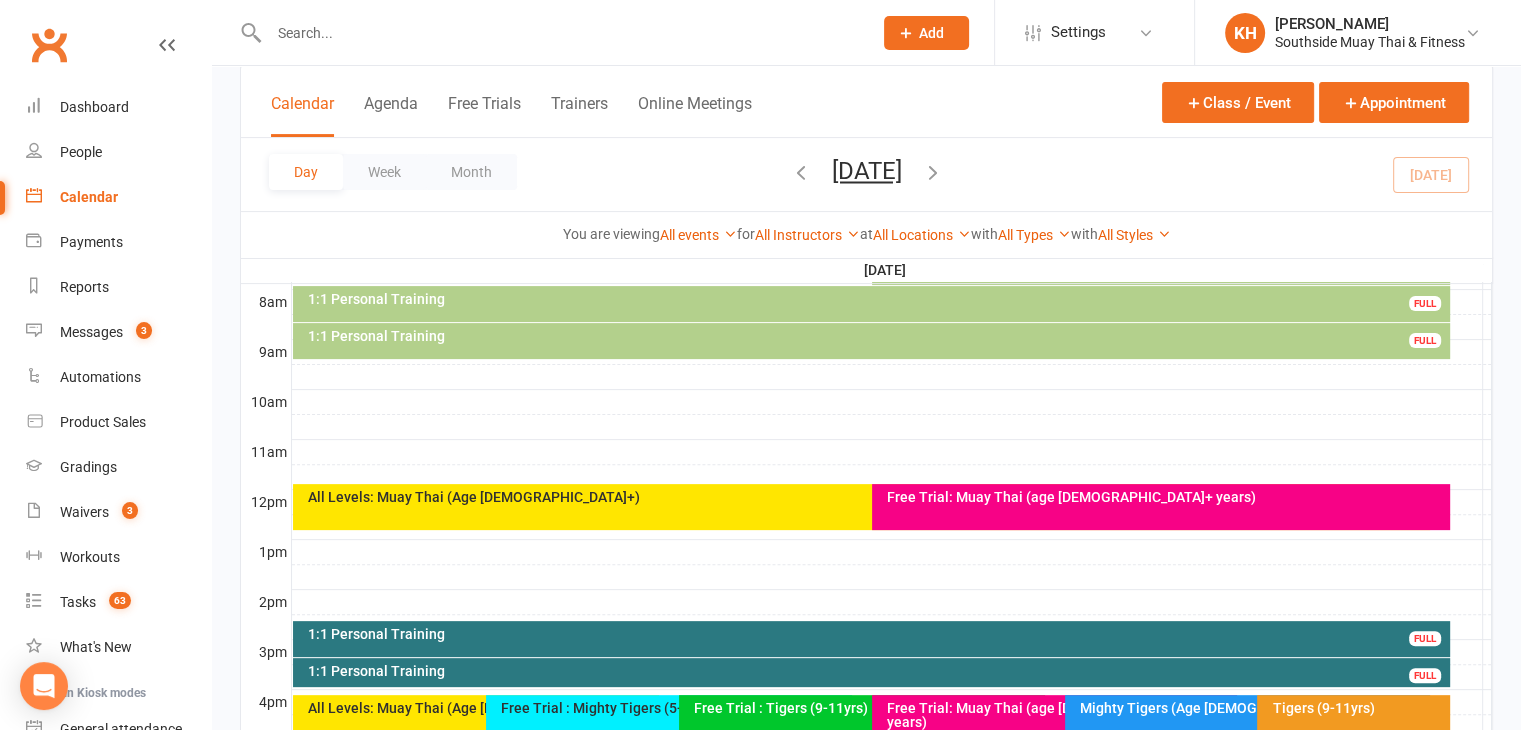 click on "Free Trial: Muay Thai (age [DEMOGRAPHIC_DATA]+ years)" at bounding box center (1161, 507) 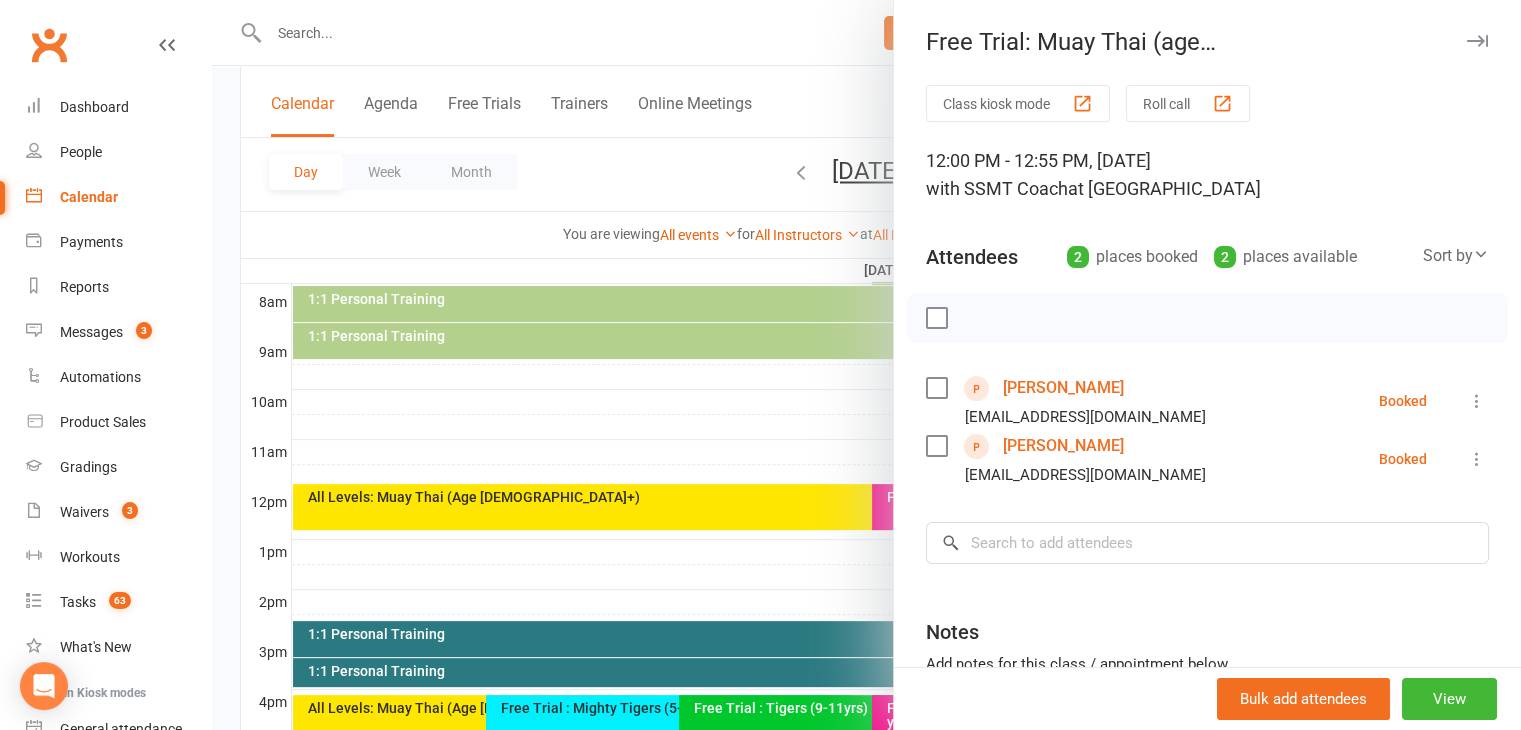 click at bounding box center (1477, 41) 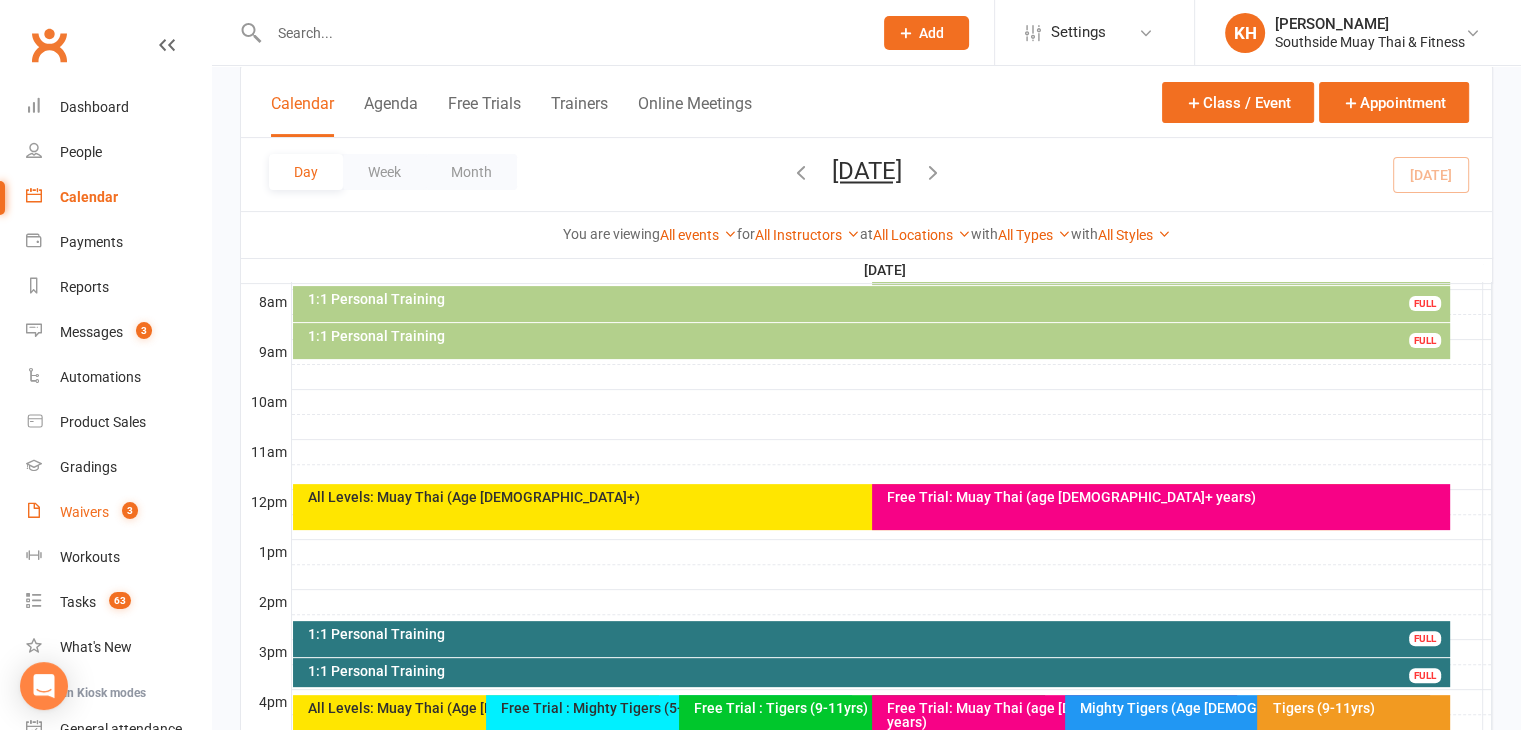 click on "Waivers" at bounding box center [84, 512] 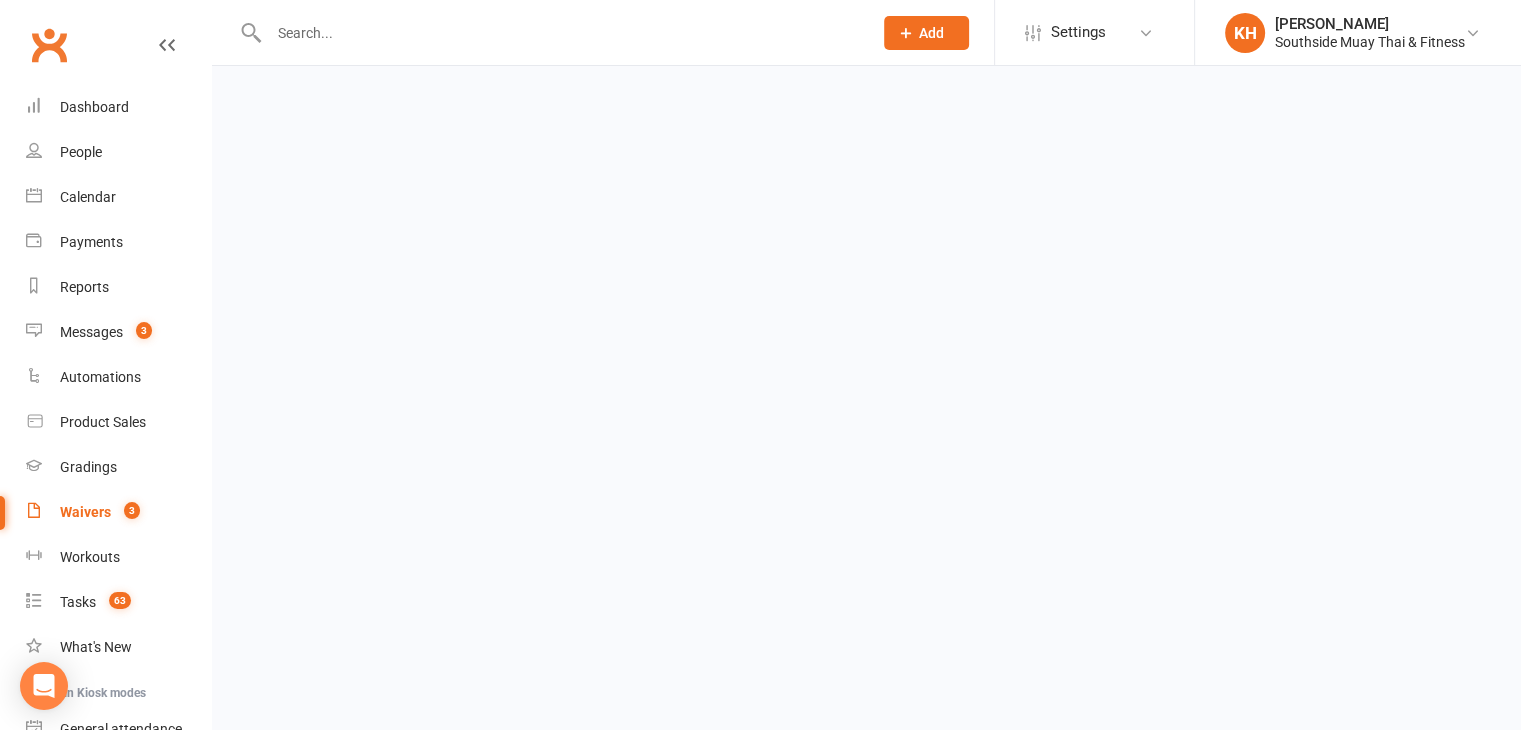 scroll, scrollTop: 0, scrollLeft: 0, axis: both 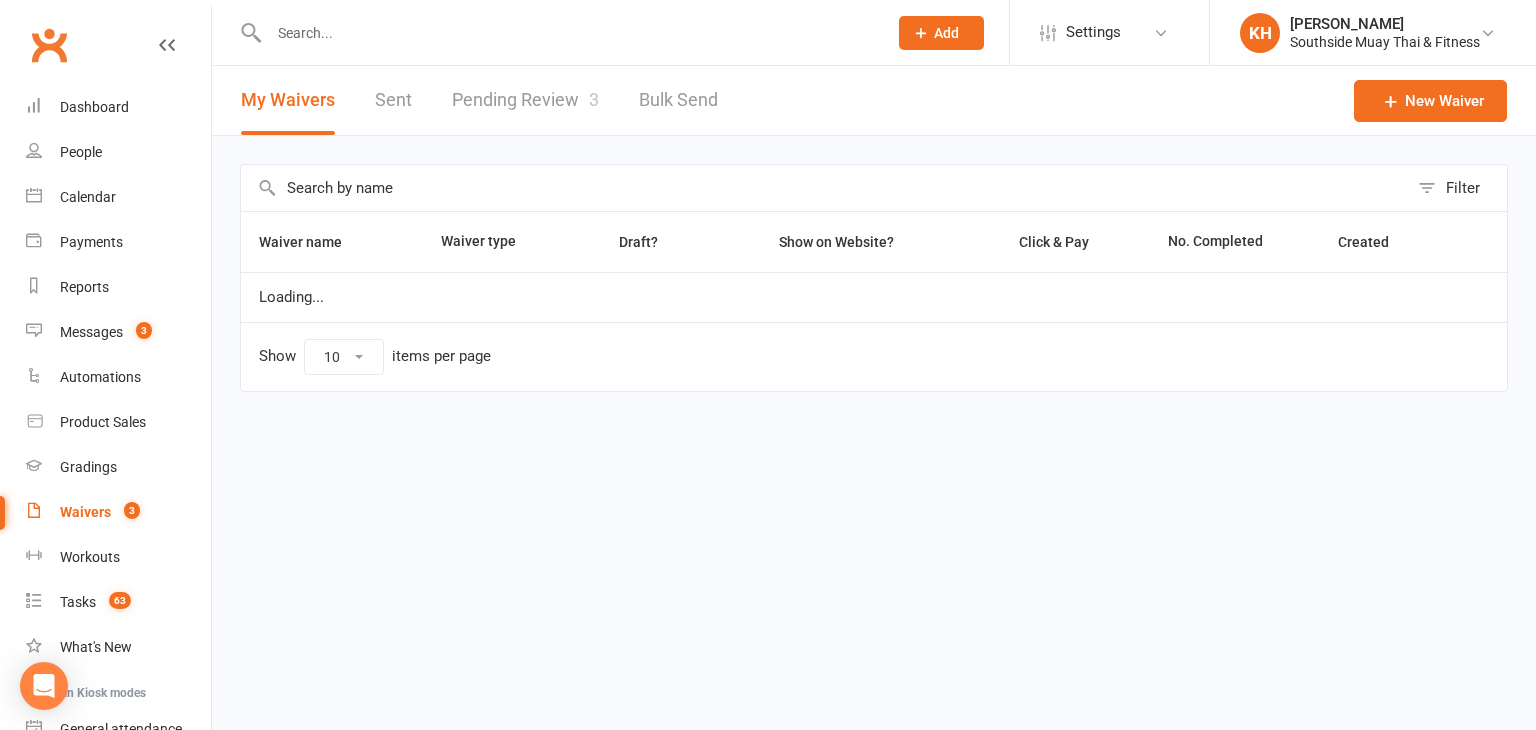 click on "Pending Review 3" at bounding box center (525, 100) 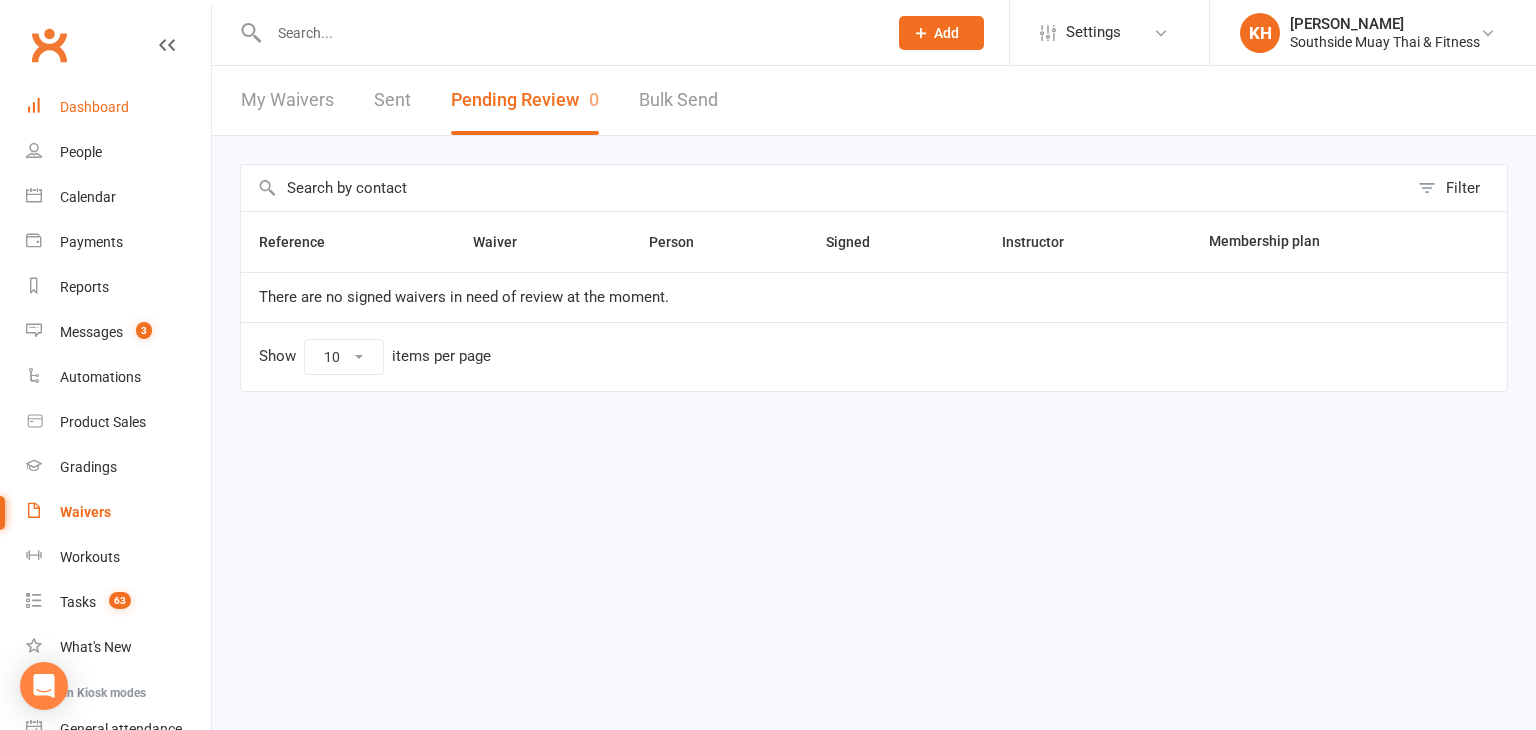 click on "Dashboard" at bounding box center (118, 107) 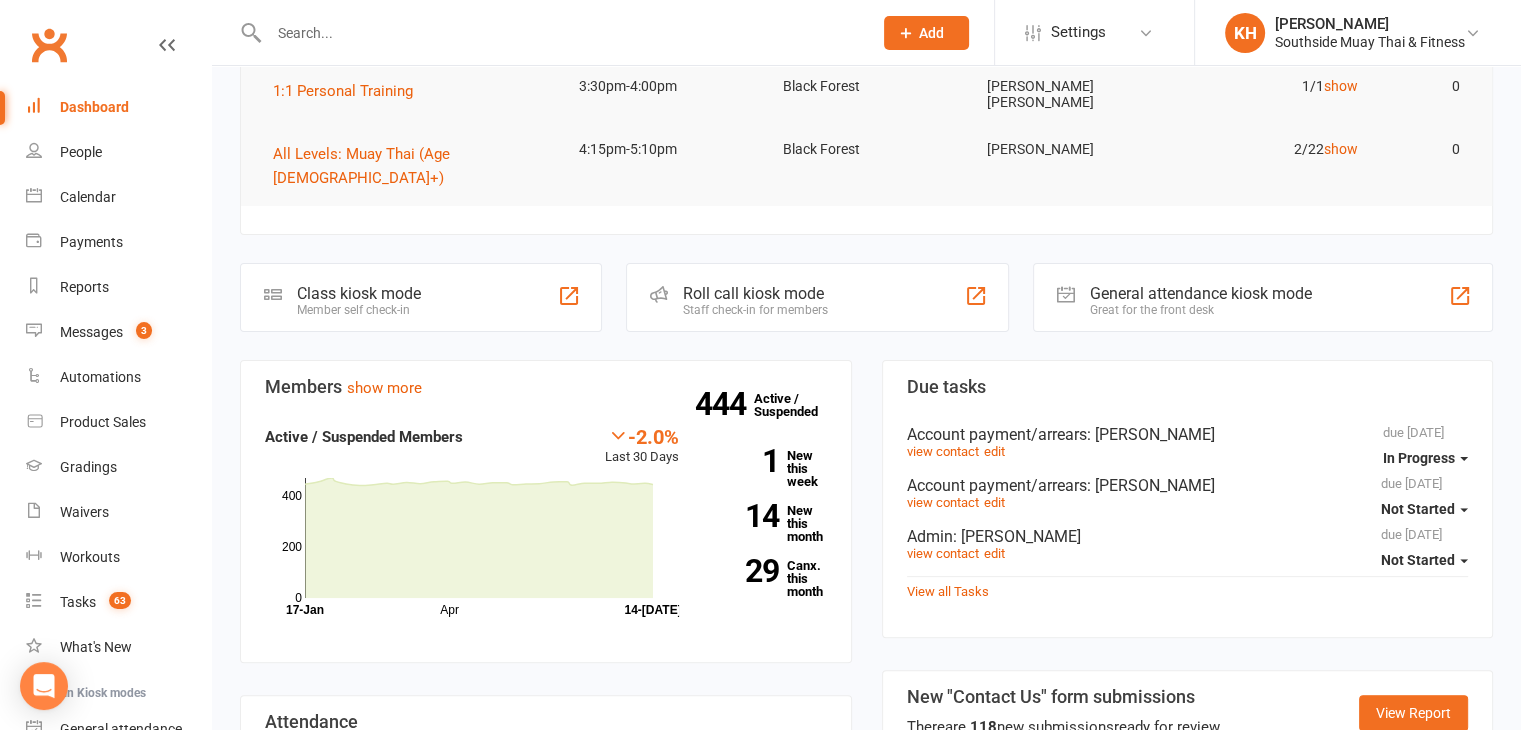 scroll, scrollTop: 407, scrollLeft: 0, axis: vertical 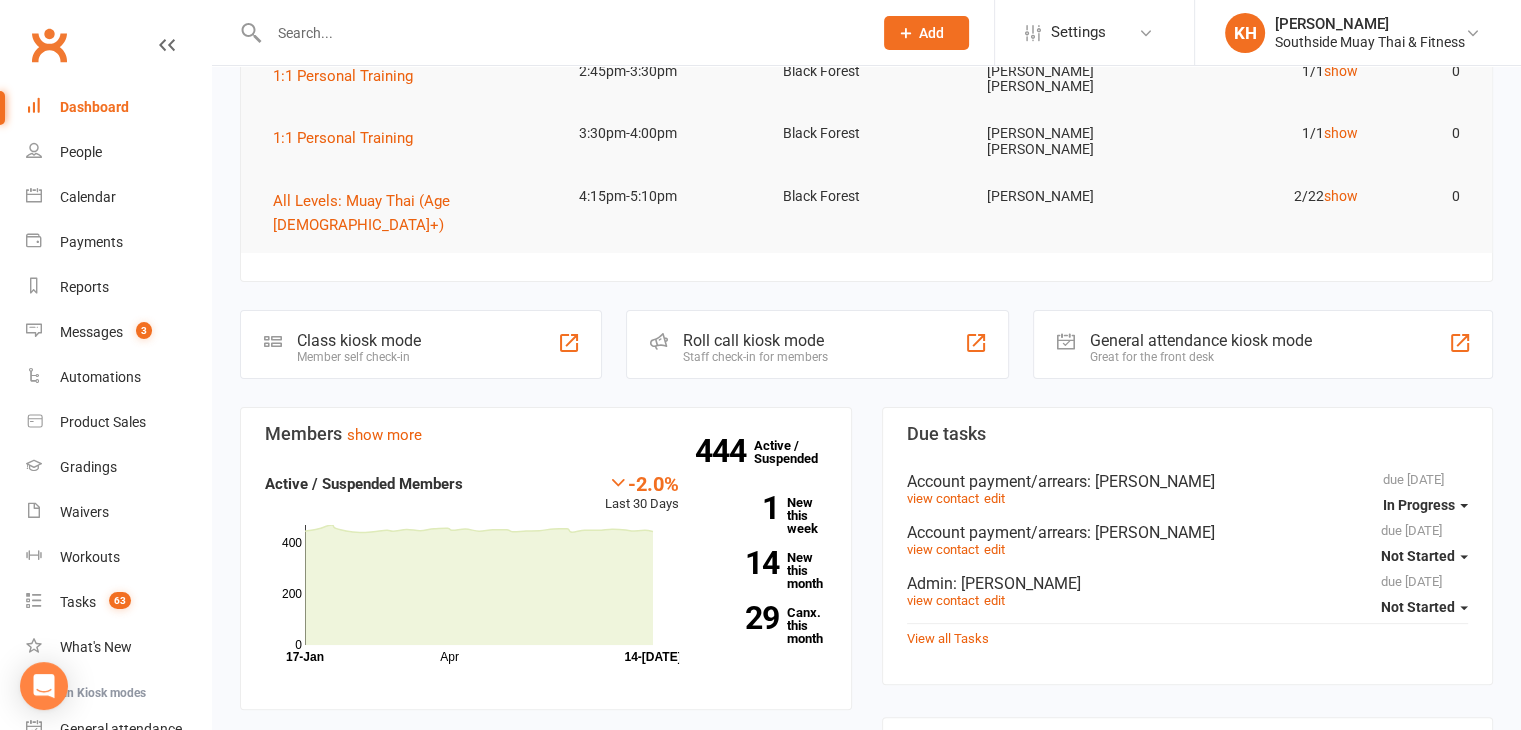 click at bounding box center (560, 33) 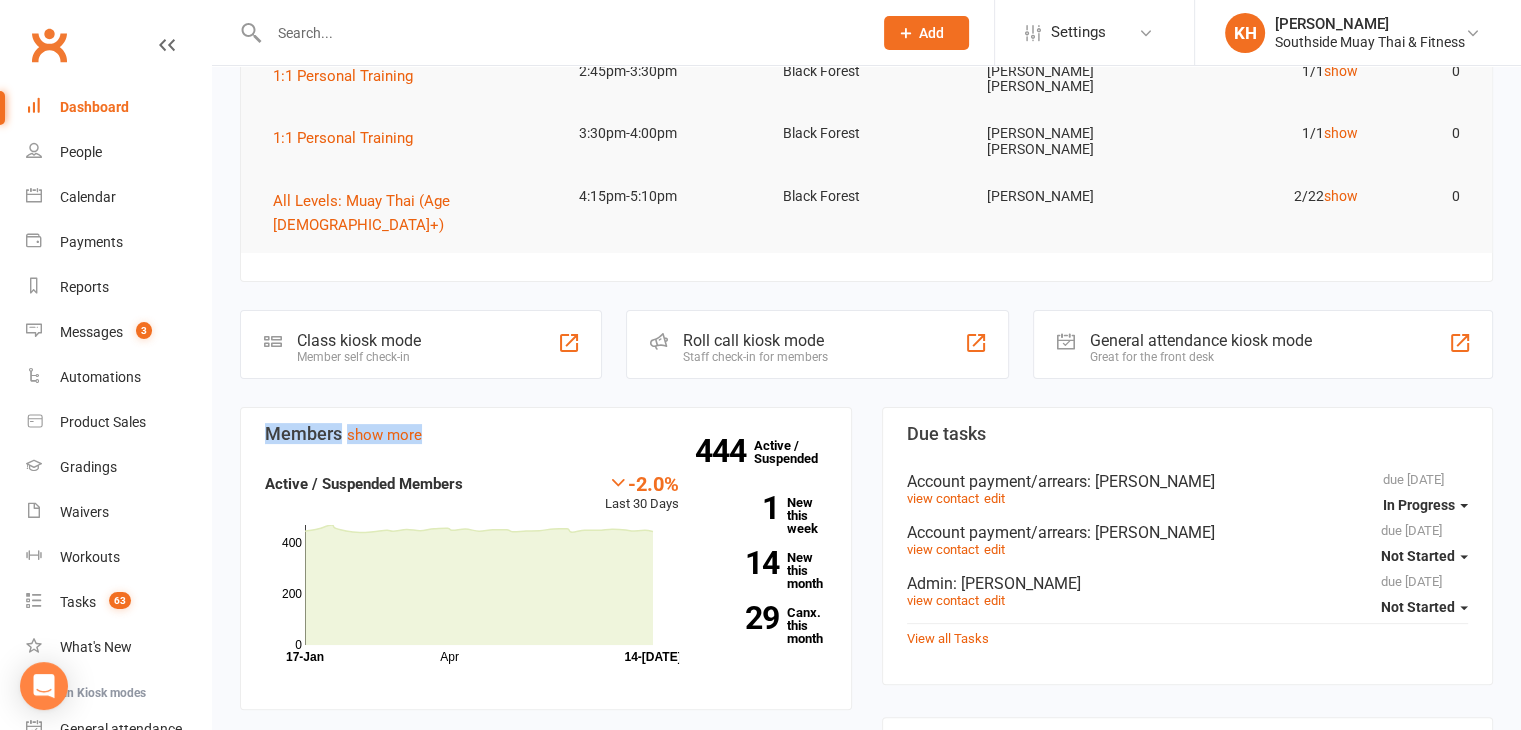 drag, startPoint x: 432, startPoint y: 306, endPoint x: 262, endPoint y: 304, distance: 170.01176 